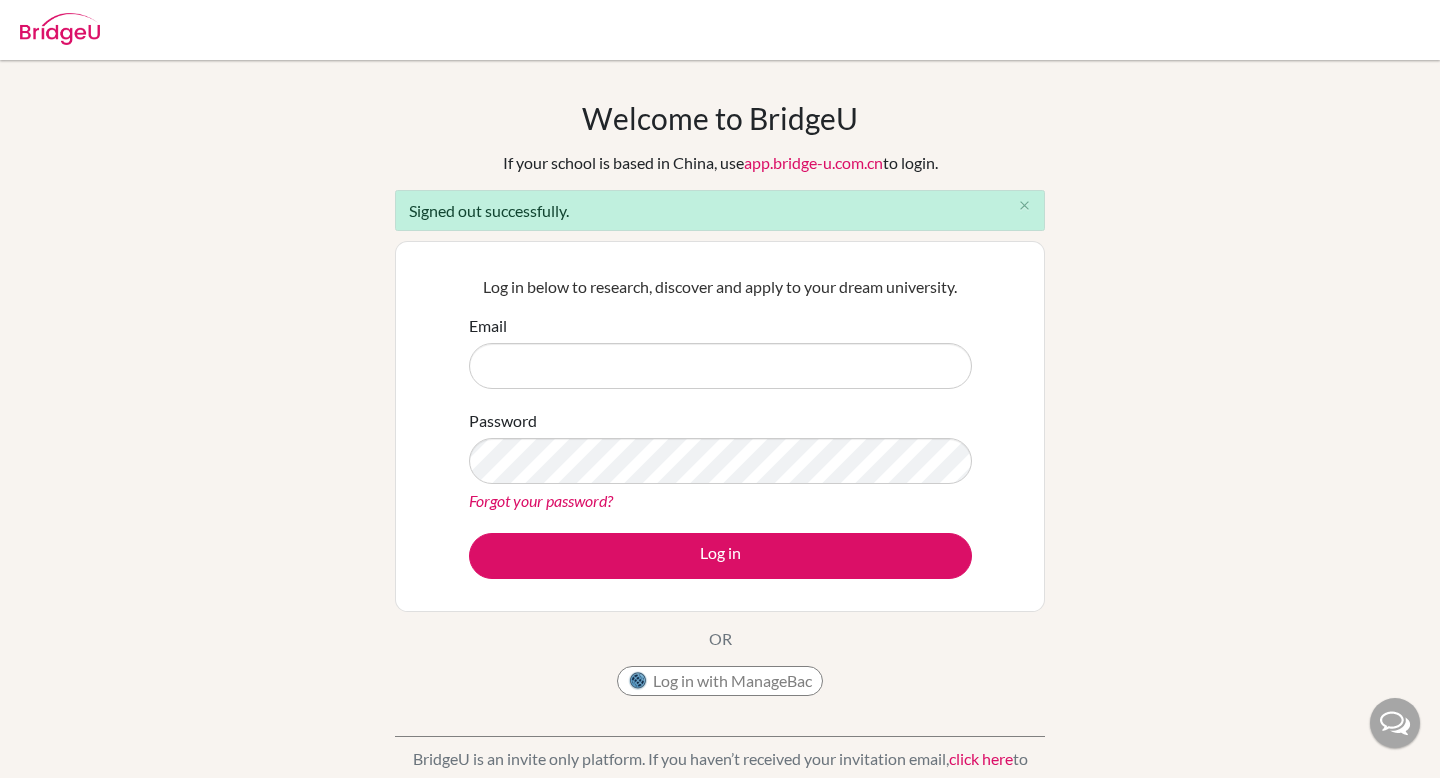 scroll, scrollTop: 0, scrollLeft: 0, axis: both 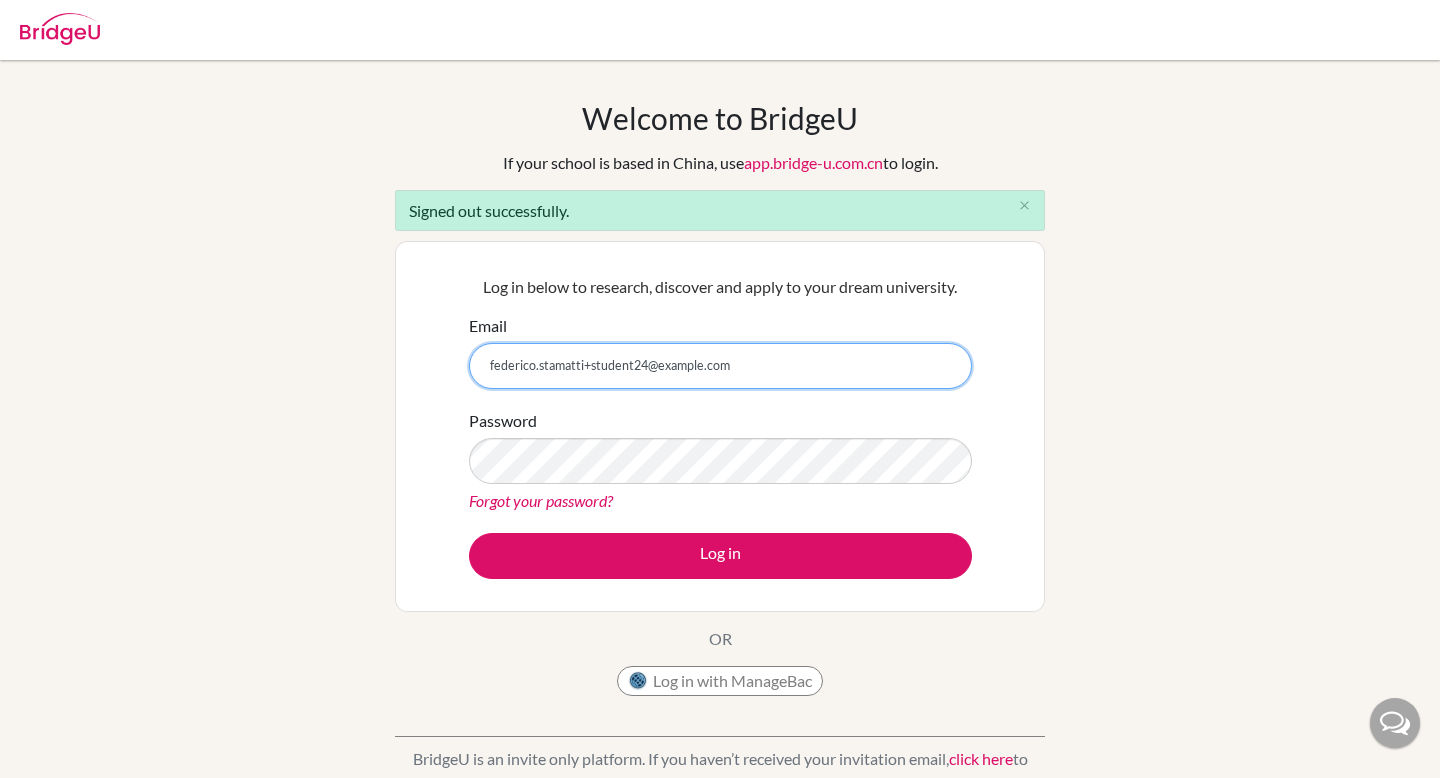 click on "federico.stamatti+student24@bridge-u.com" at bounding box center [720, 366] 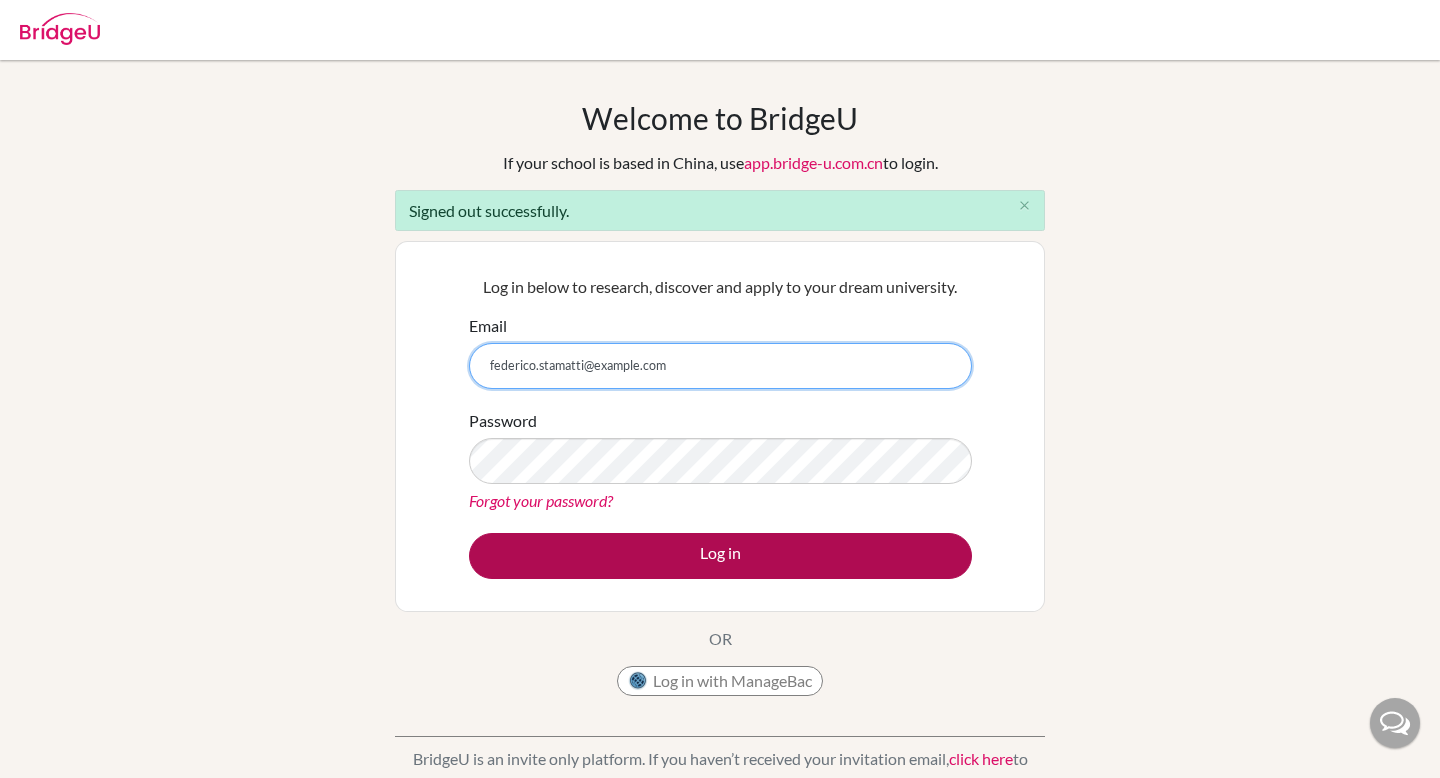 type on "federico.stamatti@bridge-u.com" 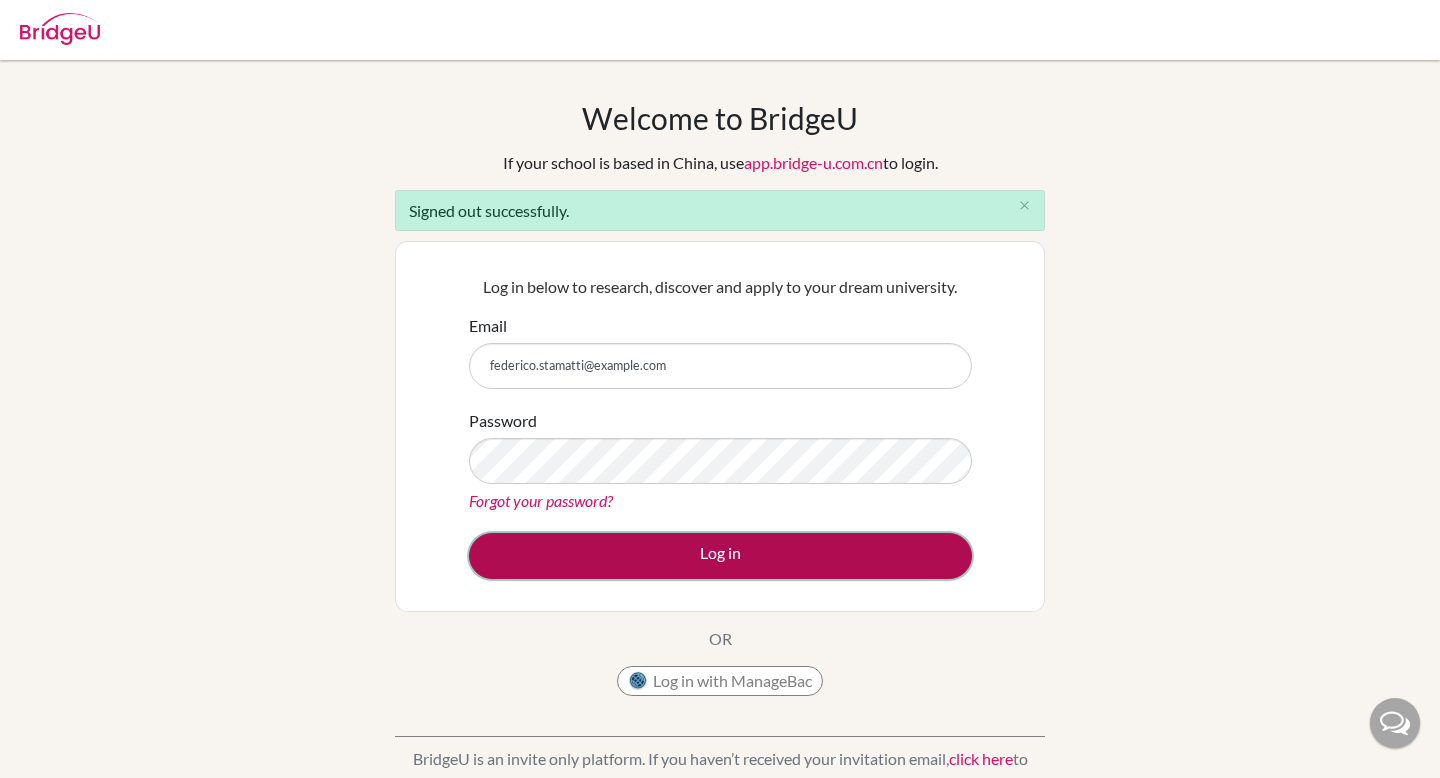 click on "Log in" at bounding box center [720, 556] 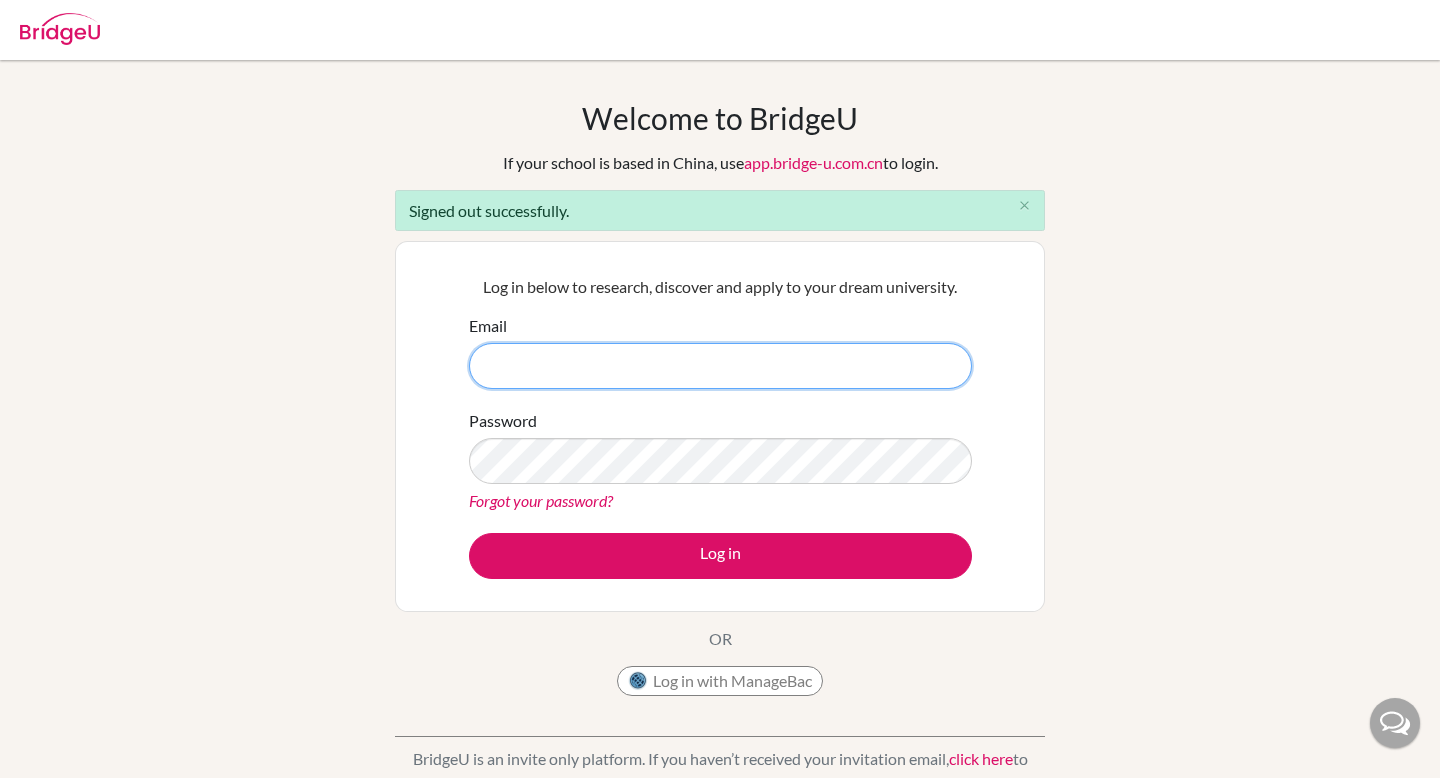 scroll, scrollTop: 0, scrollLeft: 0, axis: both 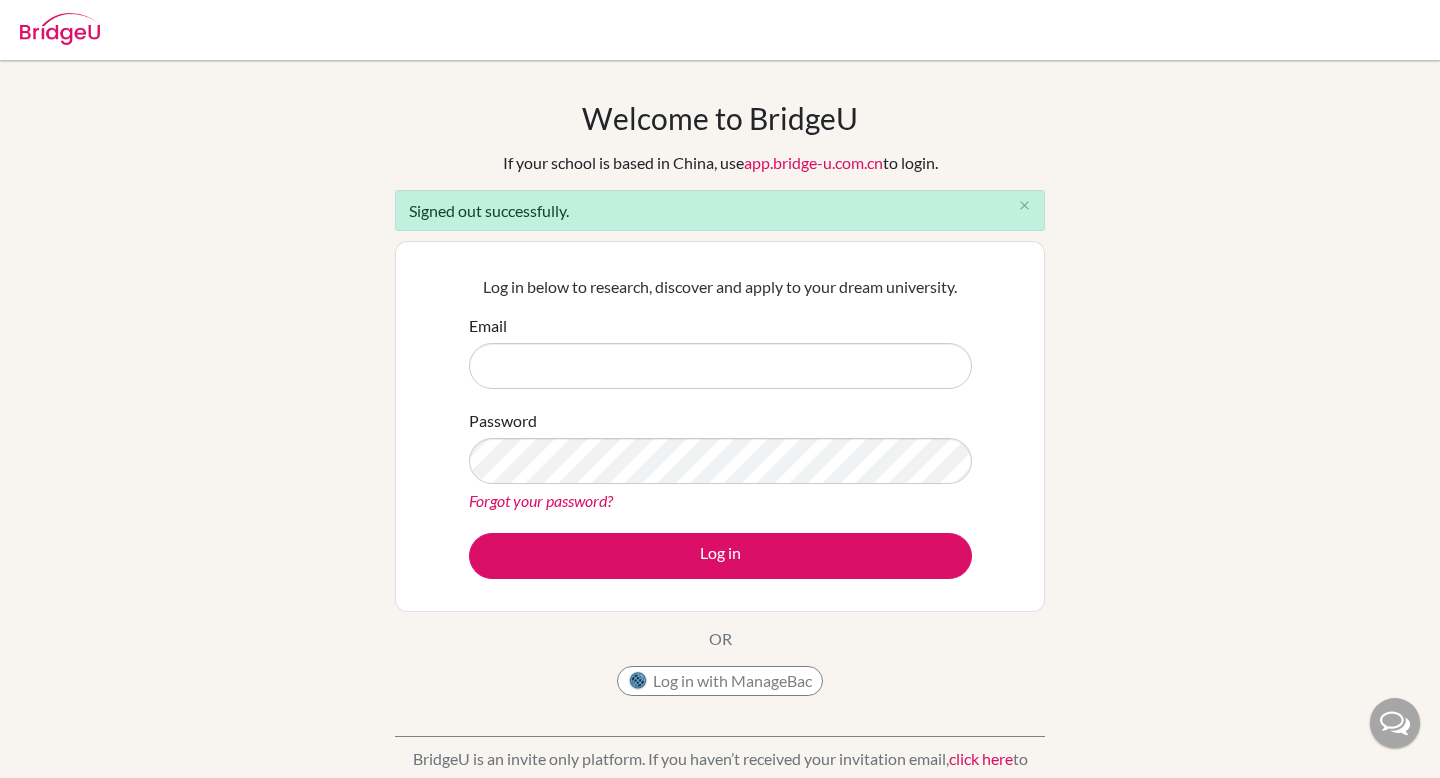click on "Email" at bounding box center (720, 366) 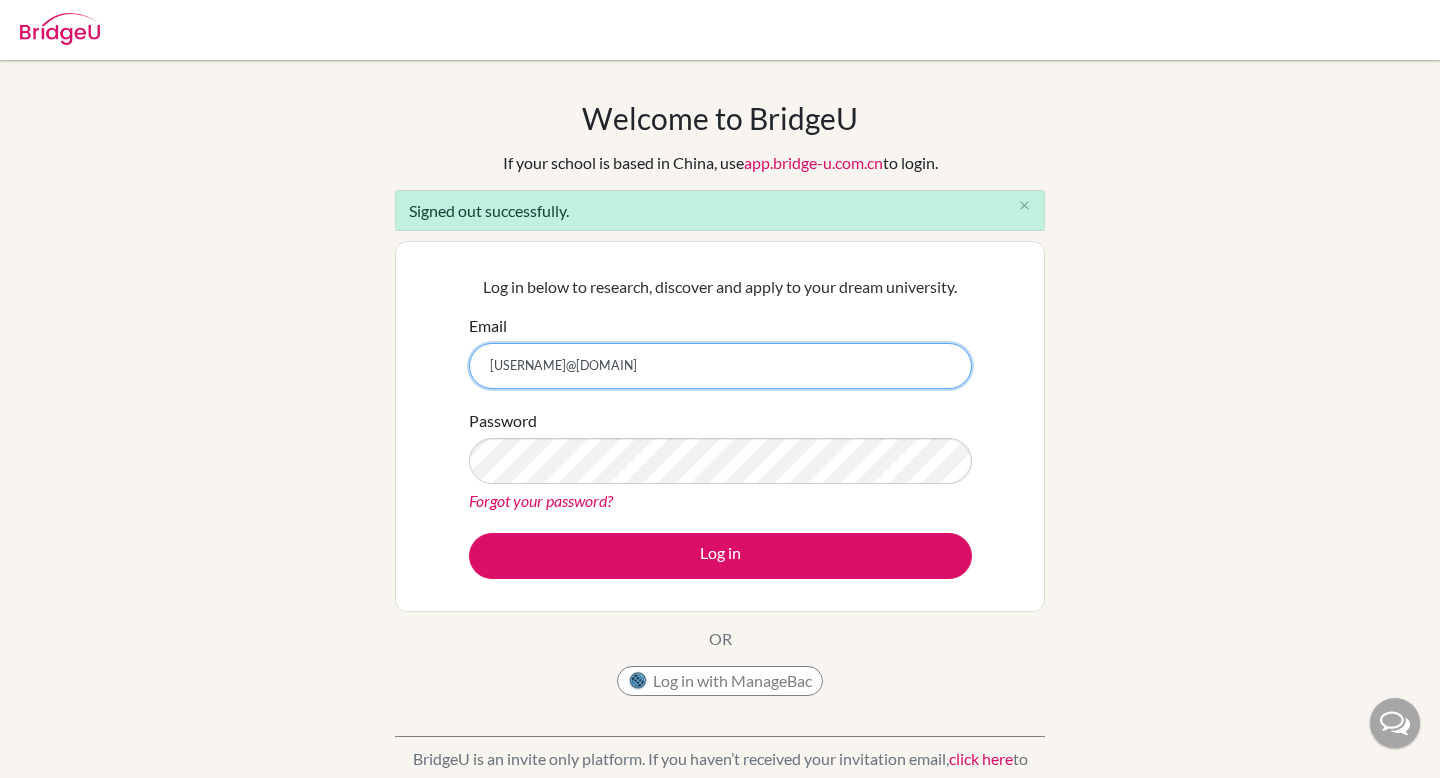 click on "federico.stamatti+student24@bridge-u.com" at bounding box center [720, 366] 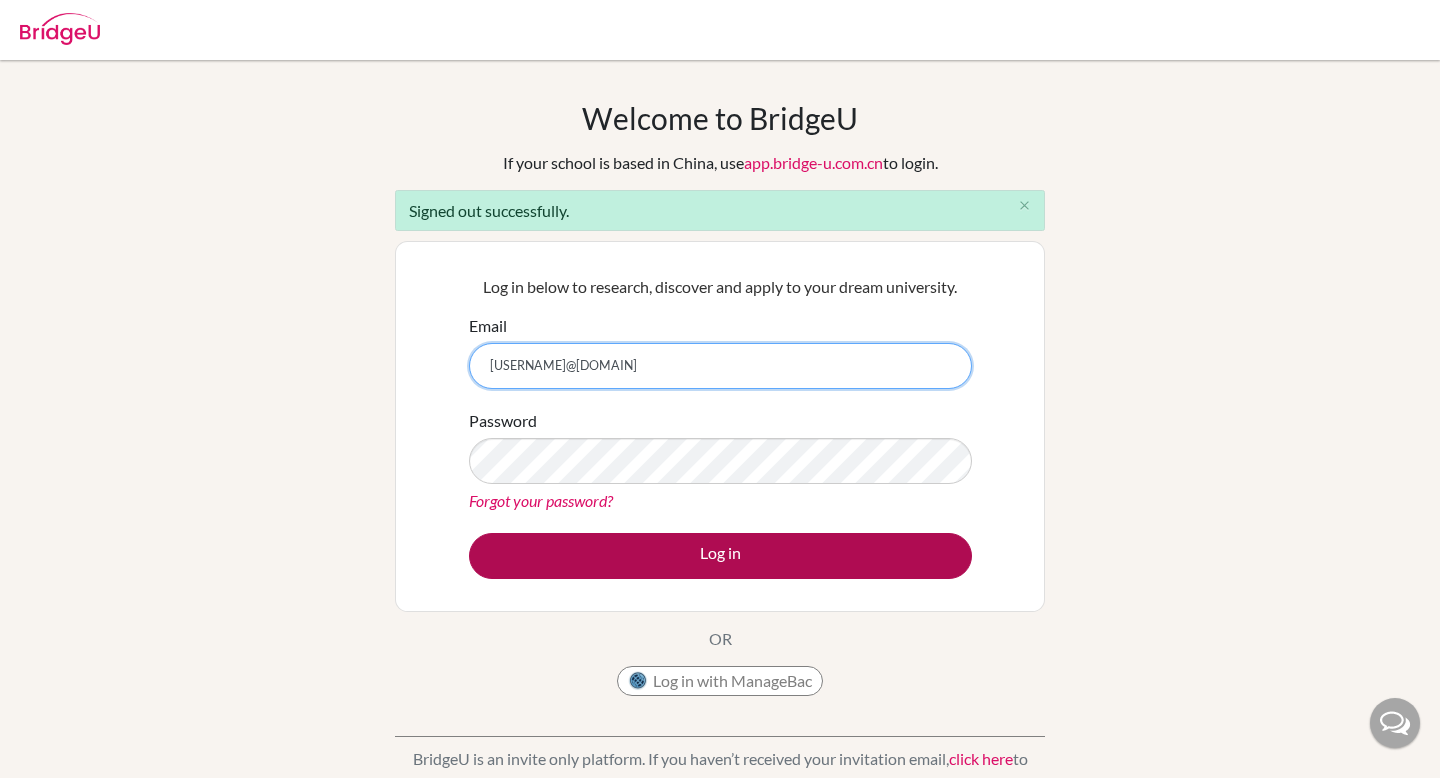 type on "federico.stamatti@bridge-u.com" 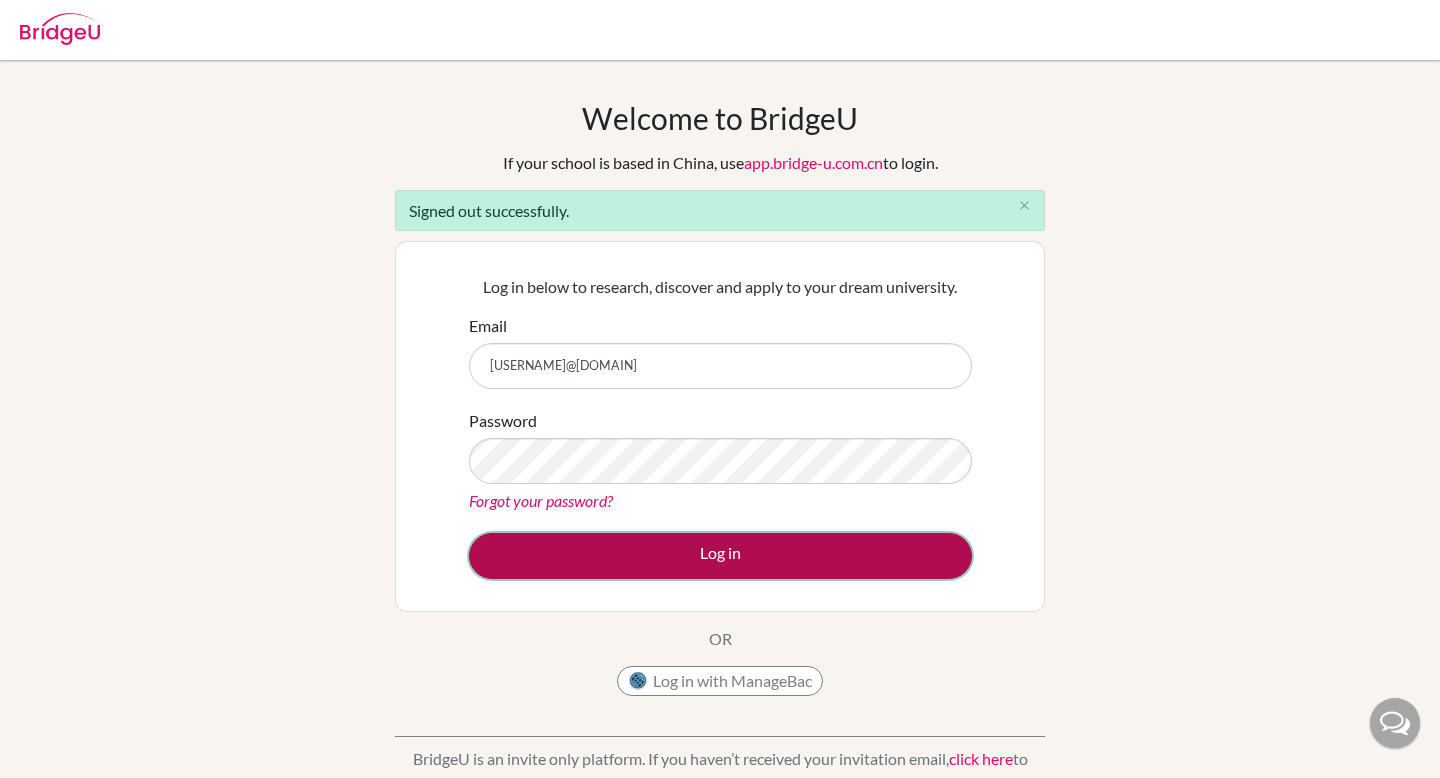 click on "Log in" at bounding box center [720, 556] 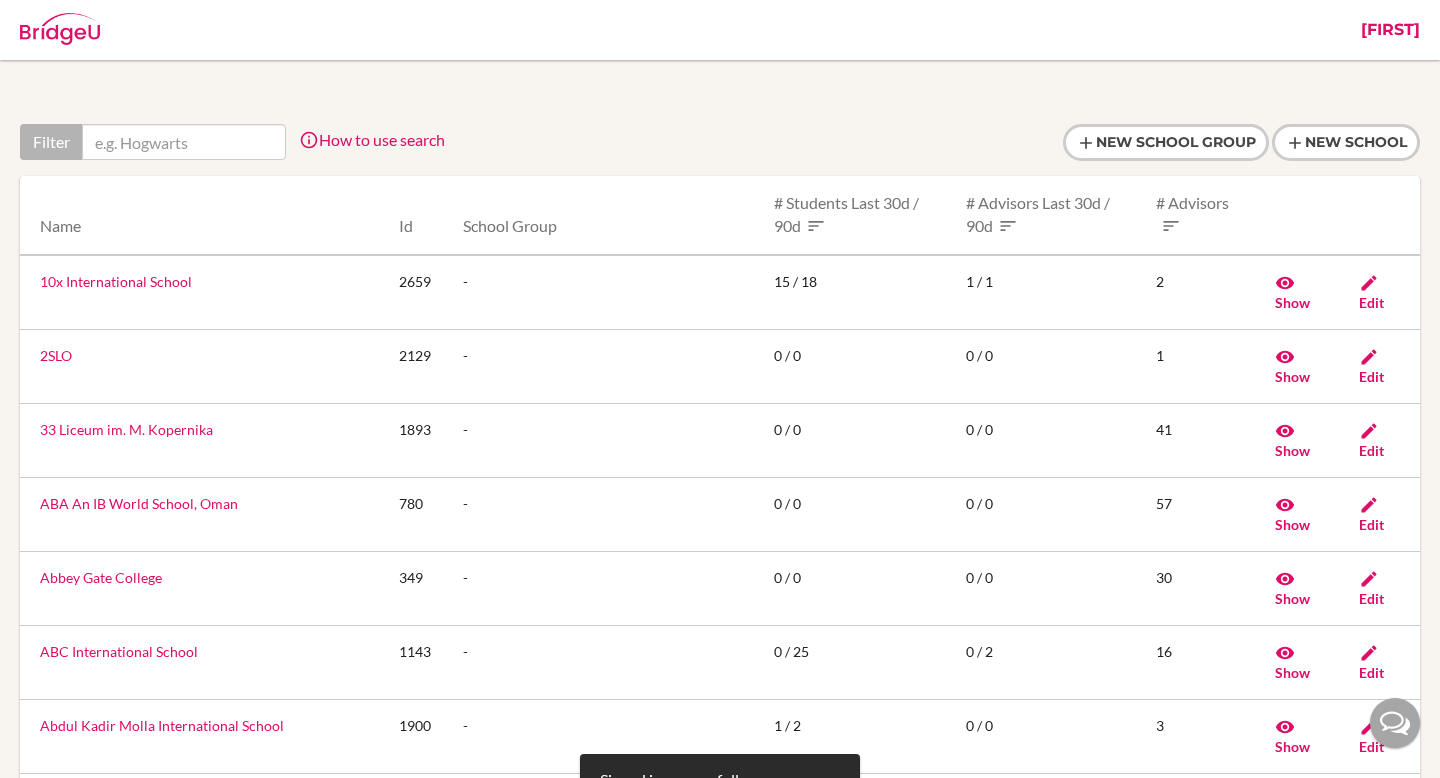 scroll, scrollTop: 0, scrollLeft: 0, axis: both 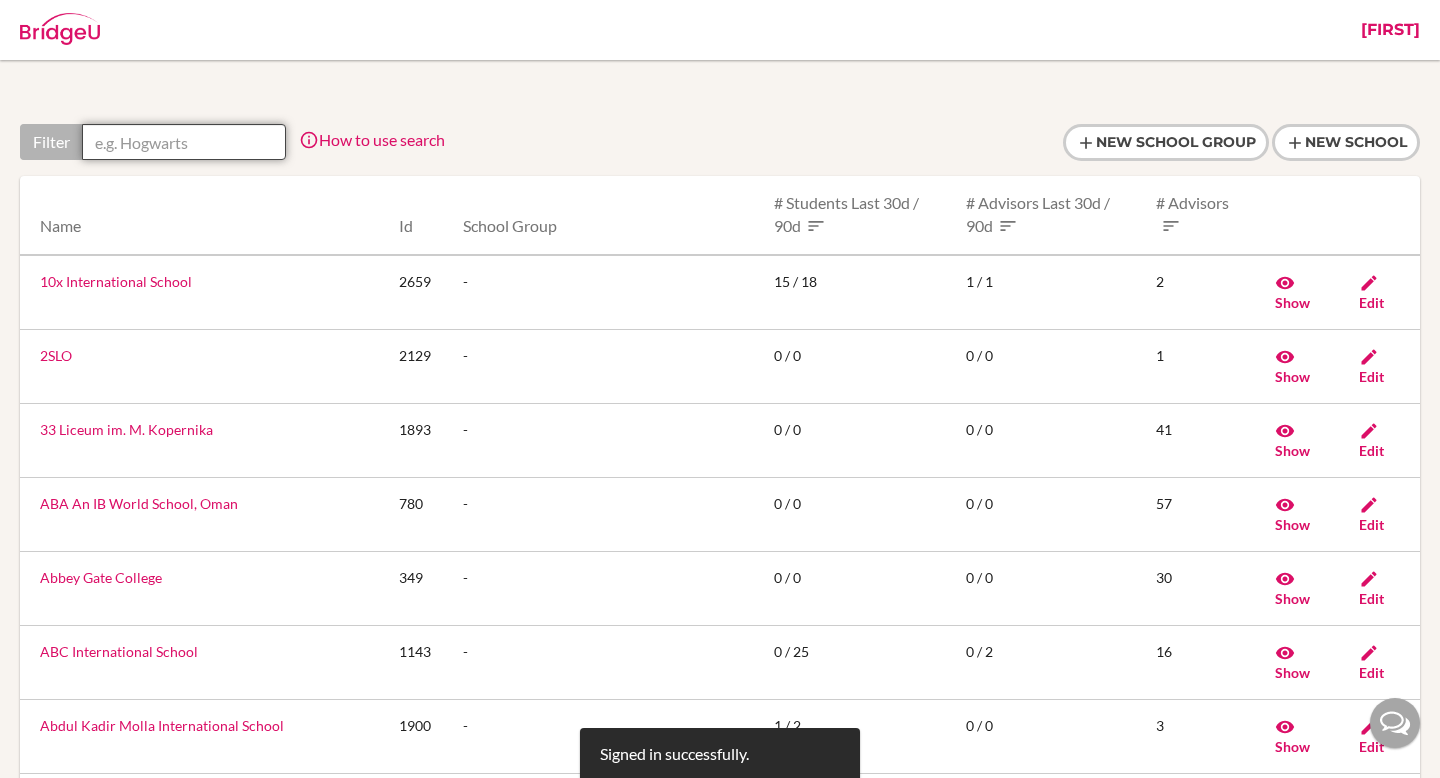 click at bounding box center [184, 142] 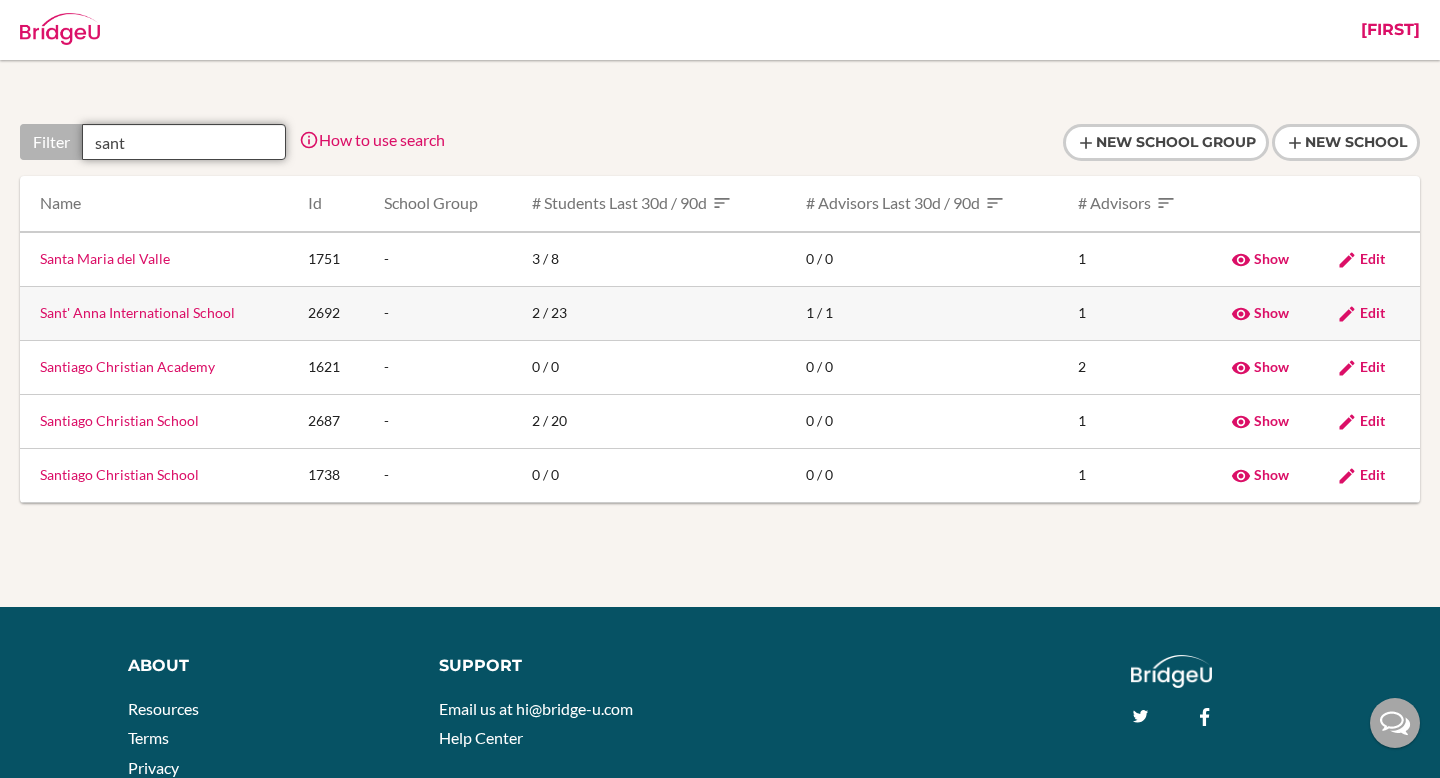 type on "sant" 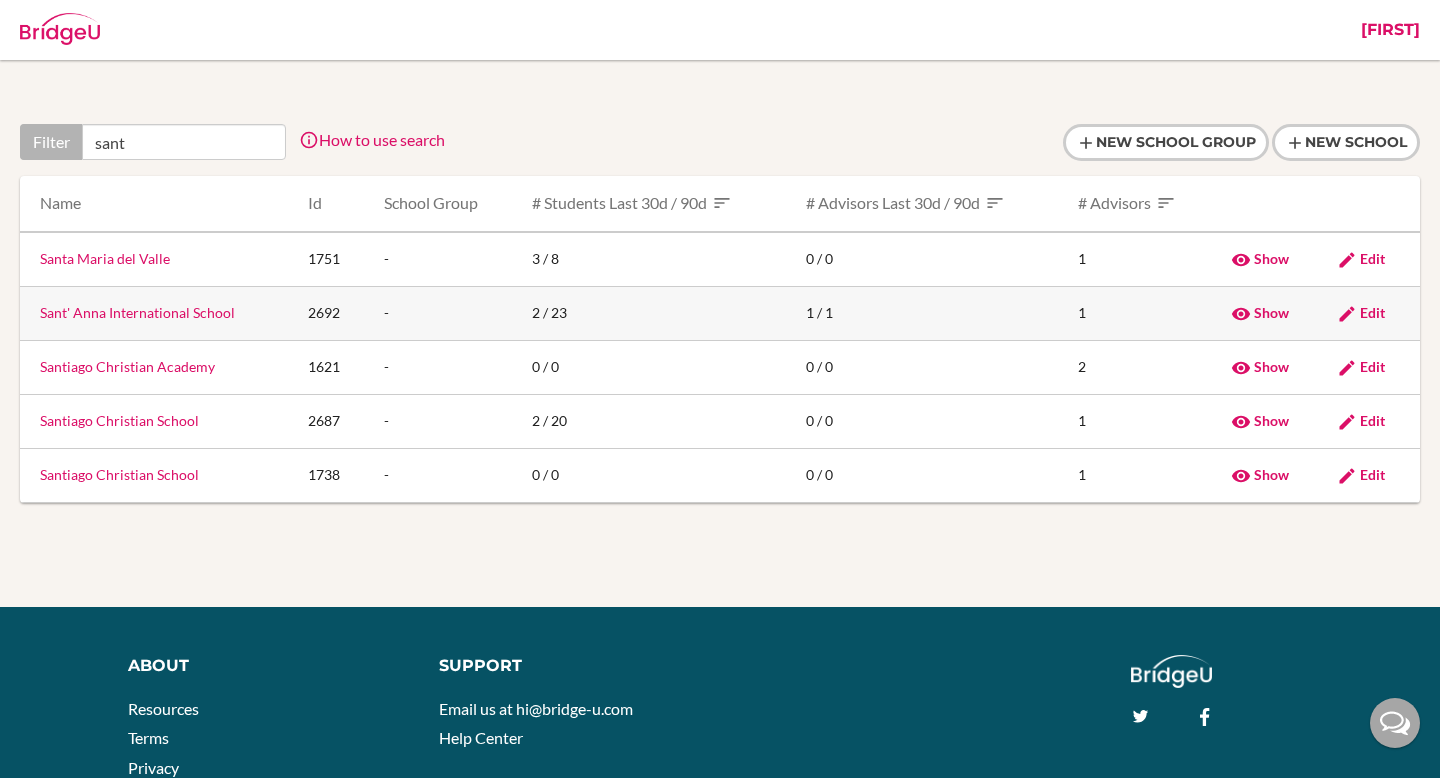 click on "Sant' Anna International School" at bounding box center (137, 312) 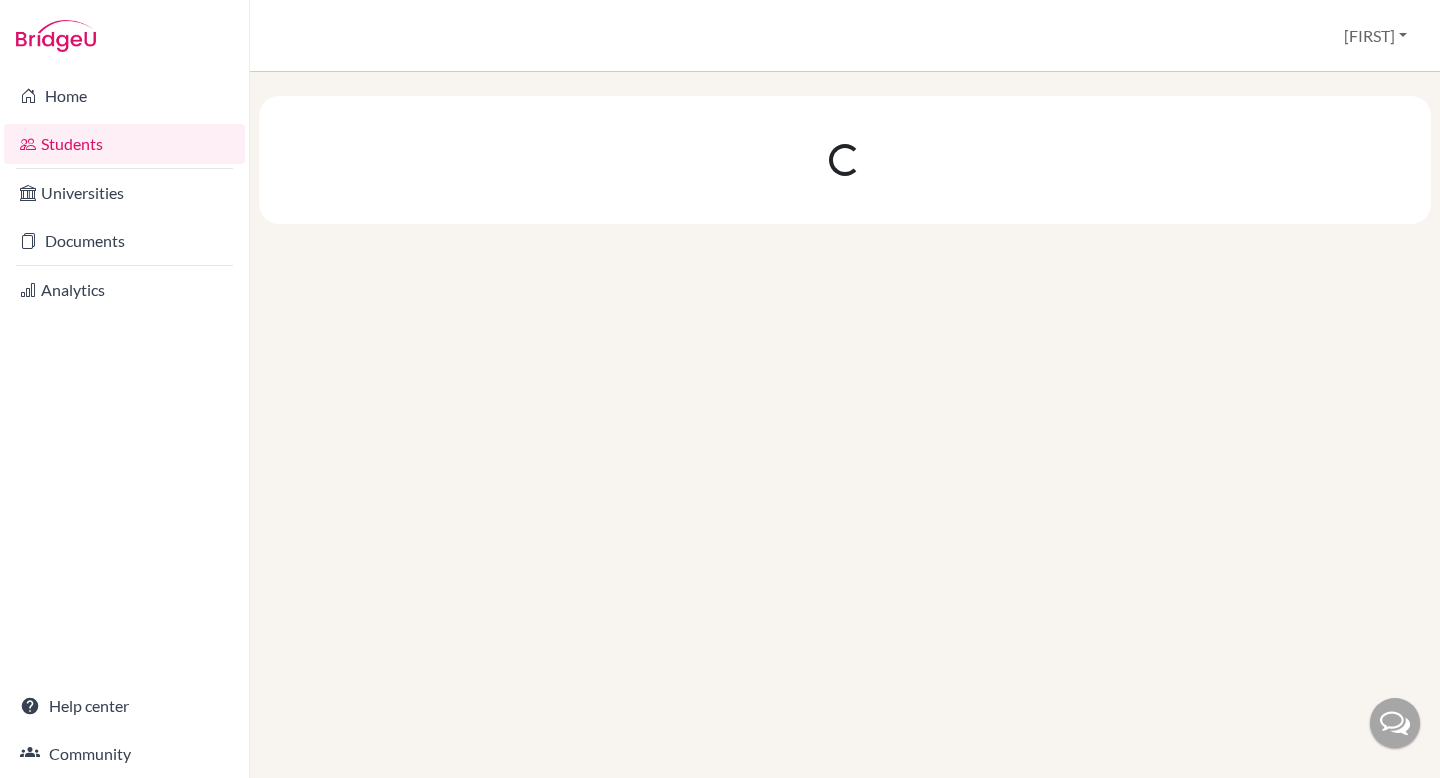 scroll, scrollTop: 0, scrollLeft: 0, axis: both 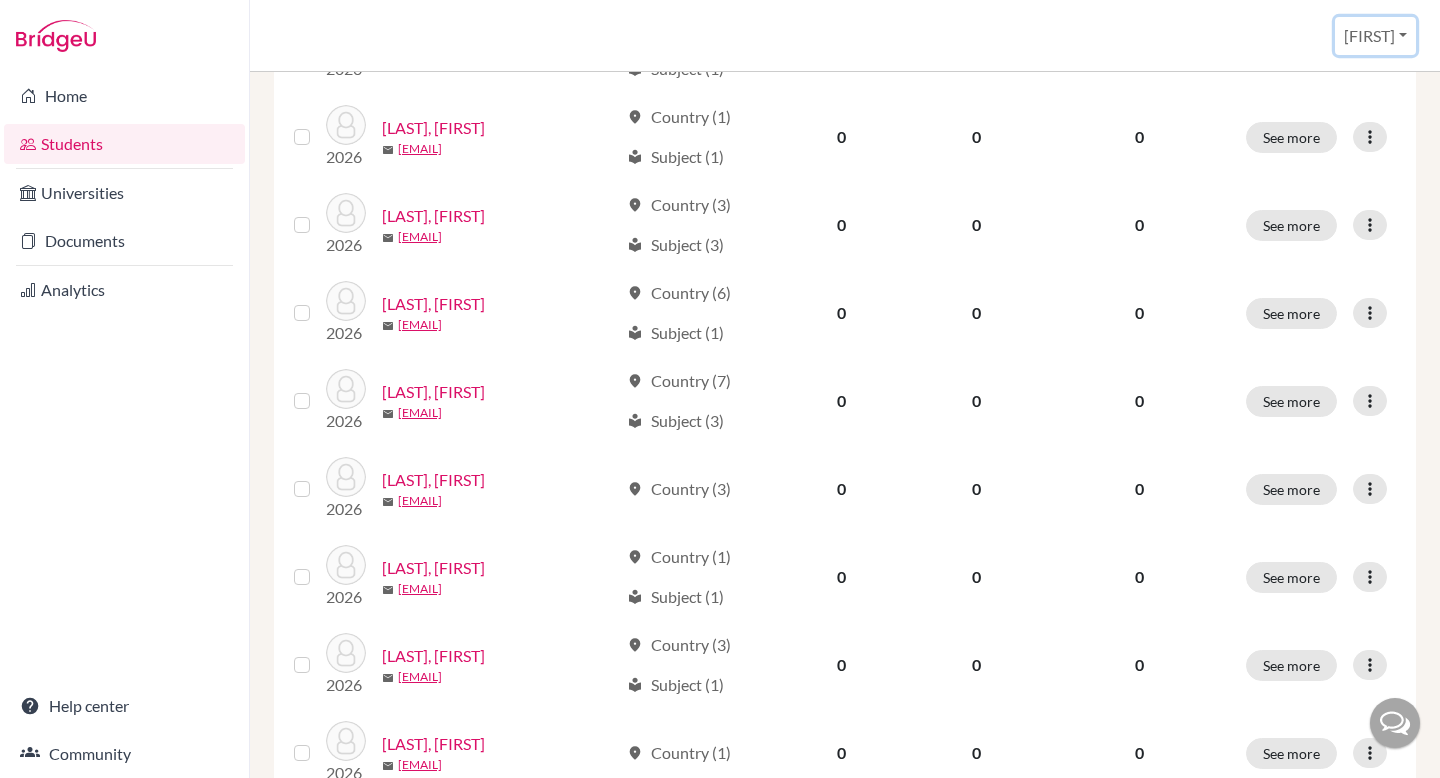 click on "[FIRST]" at bounding box center [1375, 36] 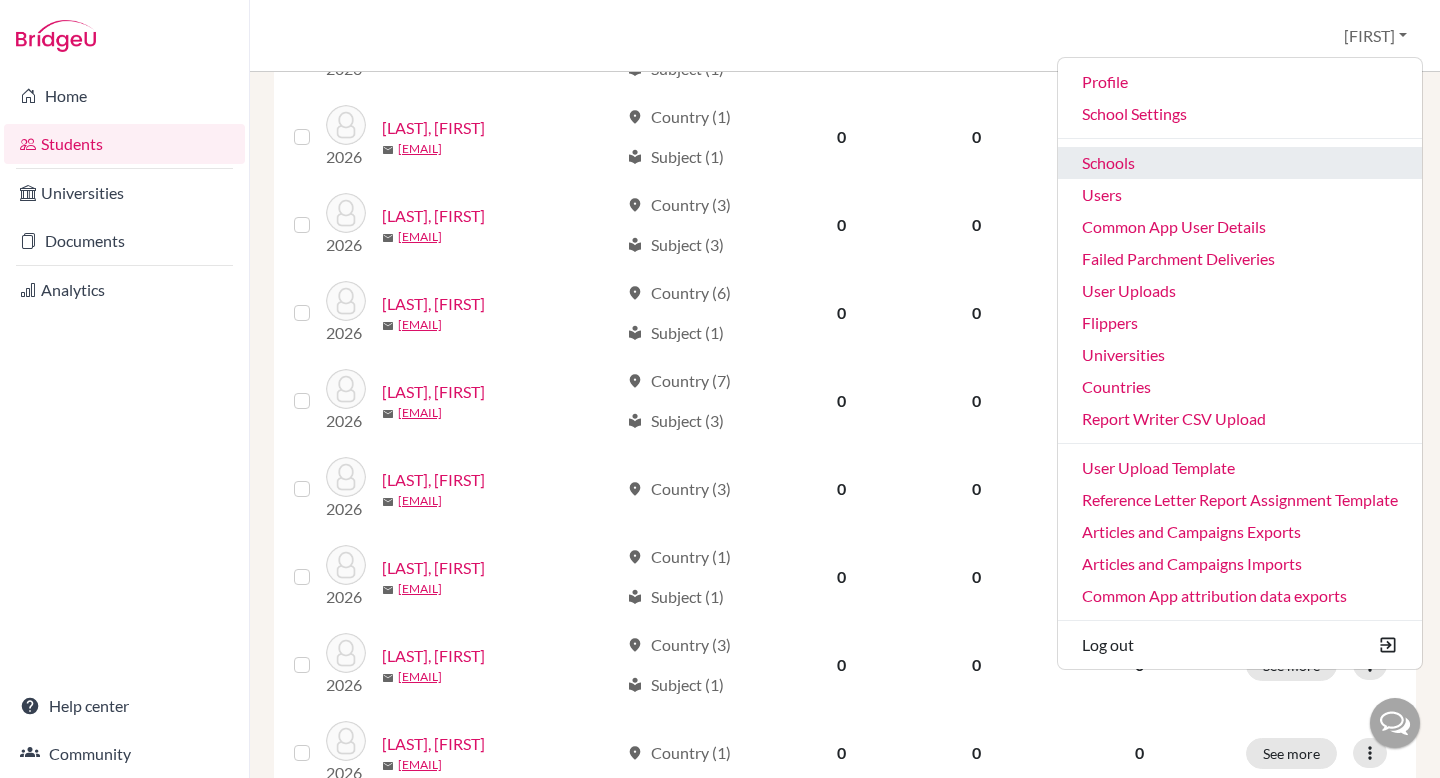 click on "Schools" at bounding box center (1240, 163) 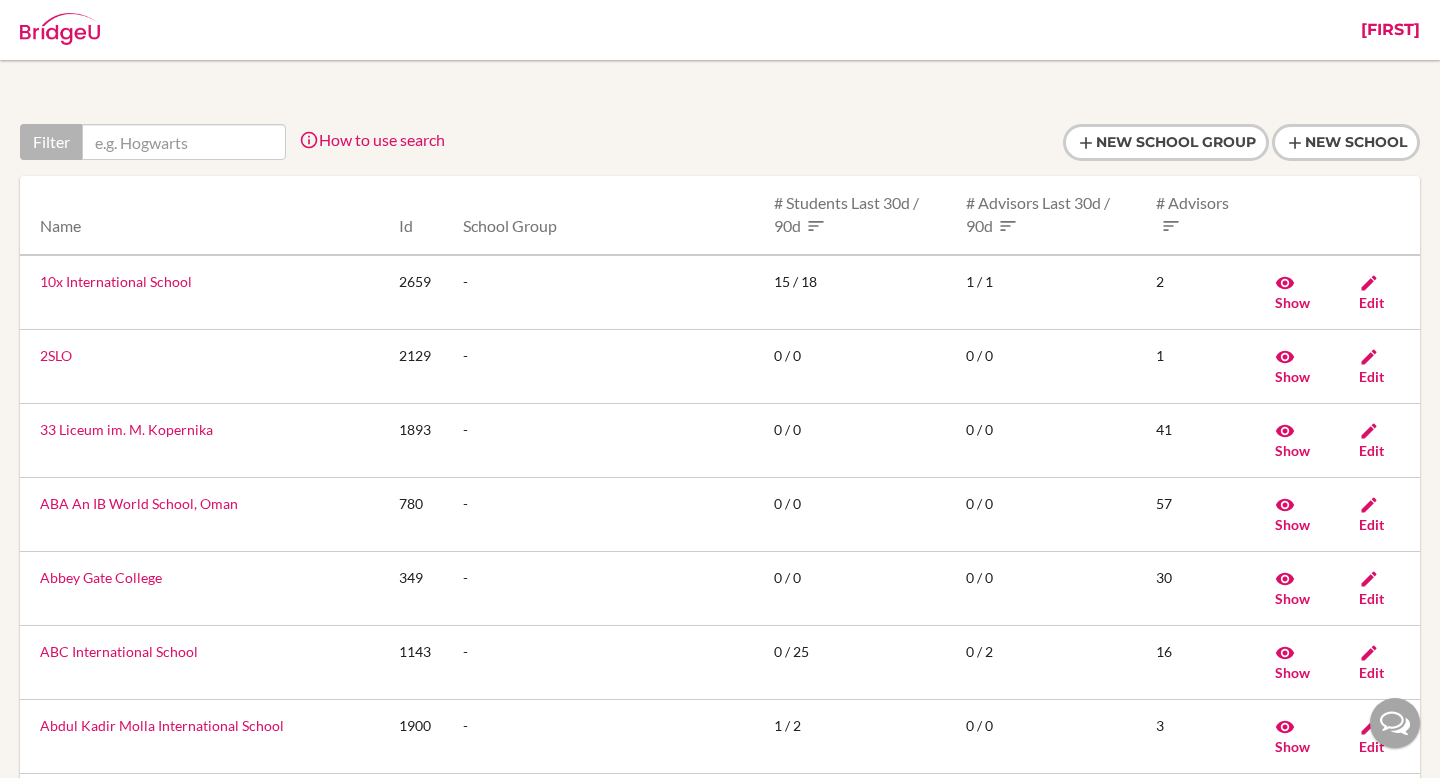 scroll, scrollTop: 0, scrollLeft: 0, axis: both 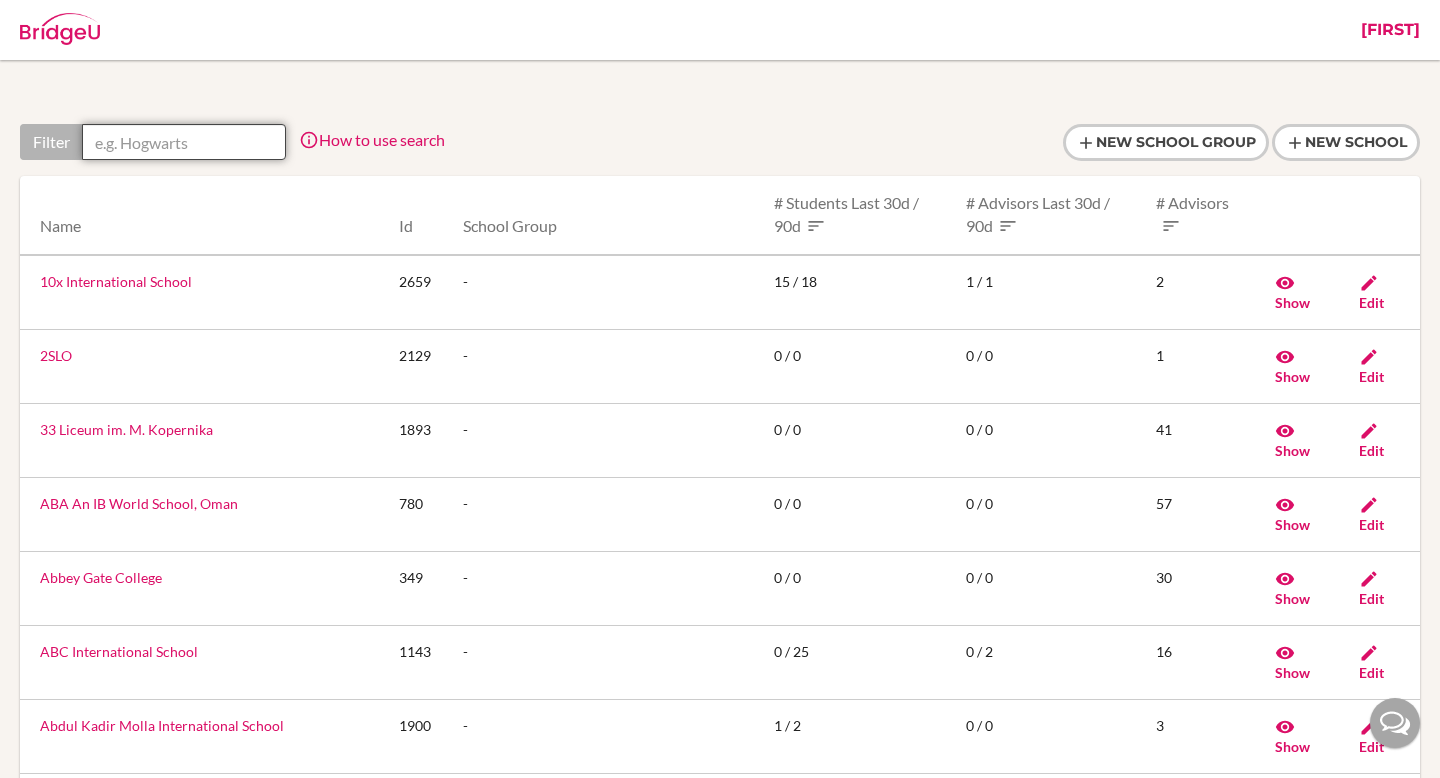 click at bounding box center [184, 142] 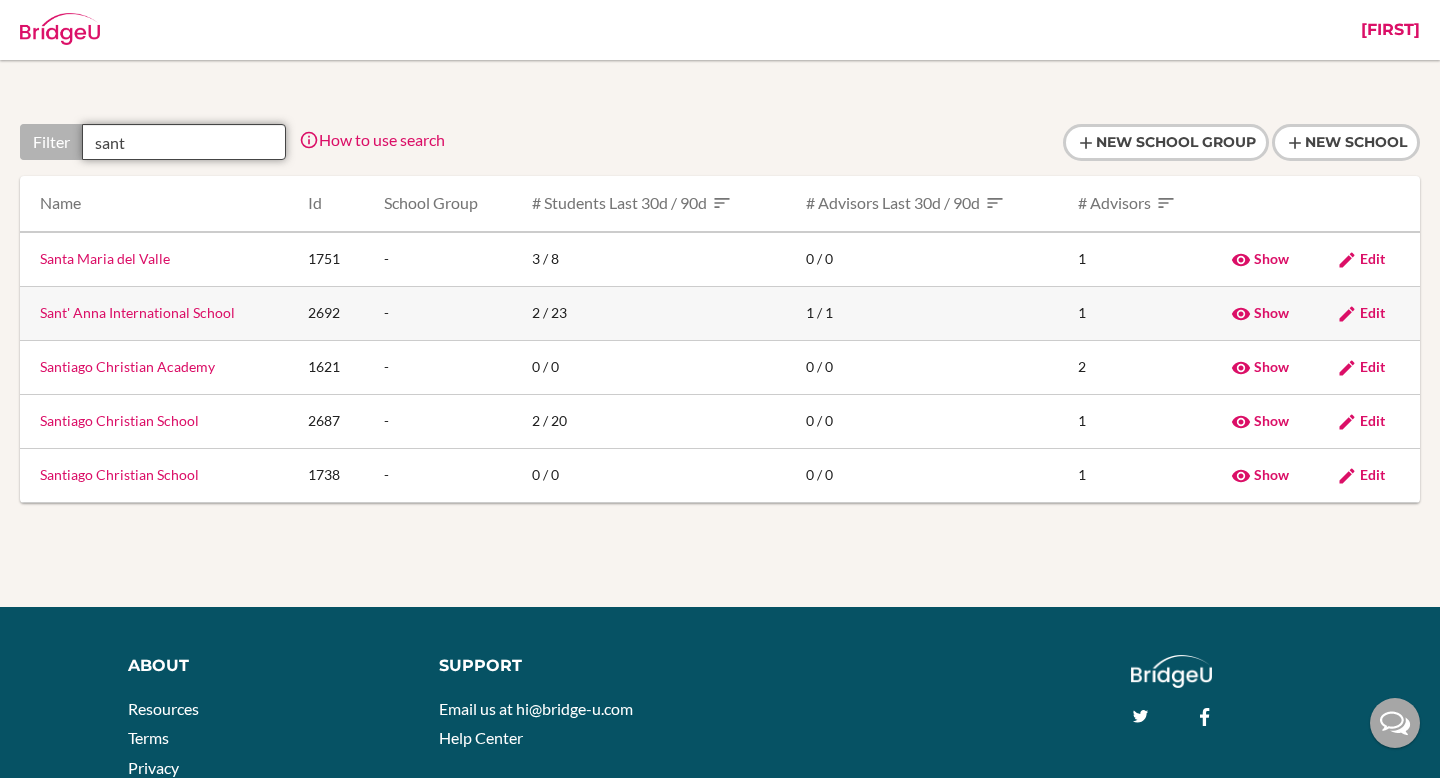 type on "sant" 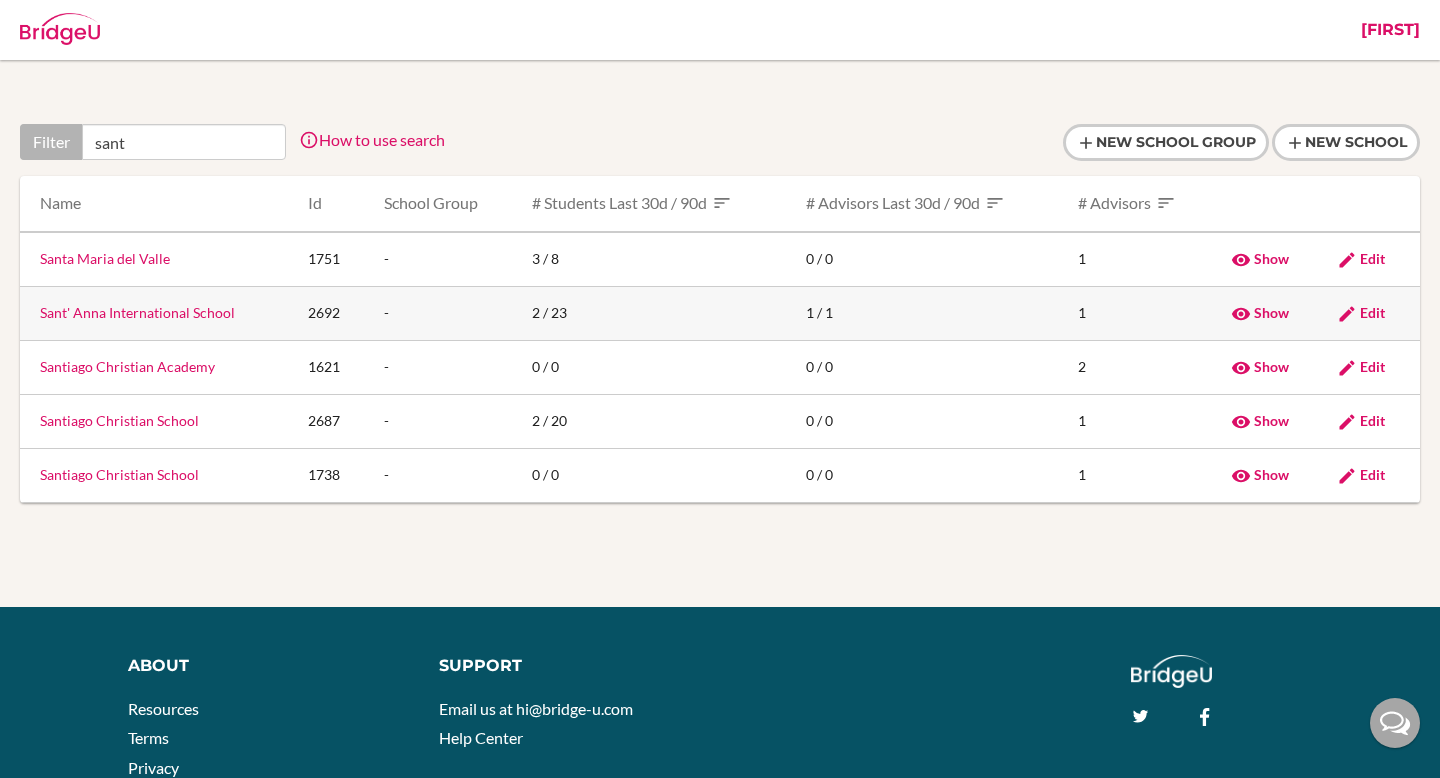 click on "Edit" at bounding box center [1372, 312] 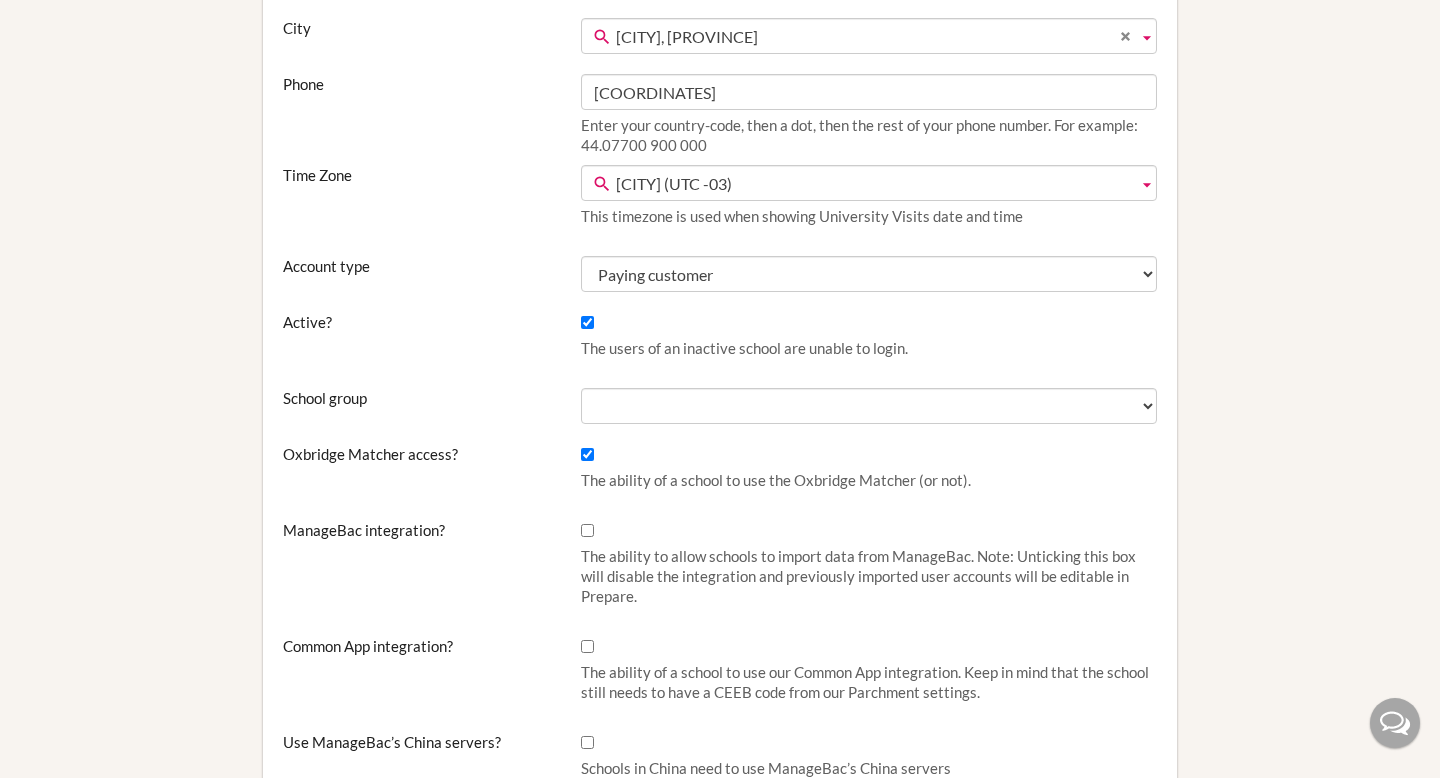 scroll, scrollTop: 554, scrollLeft: 0, axis: vertical 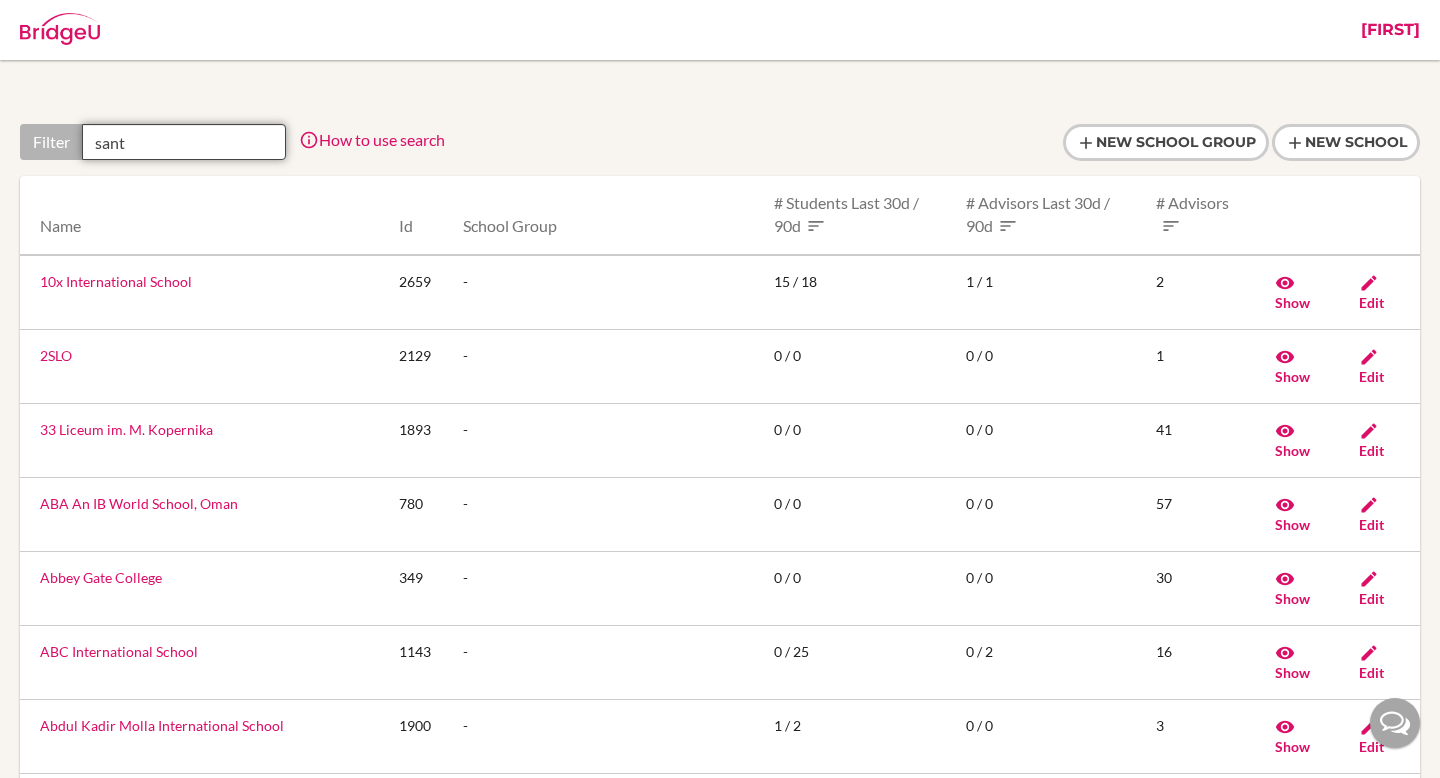 click on "sant" at bounding box center [184, 142] 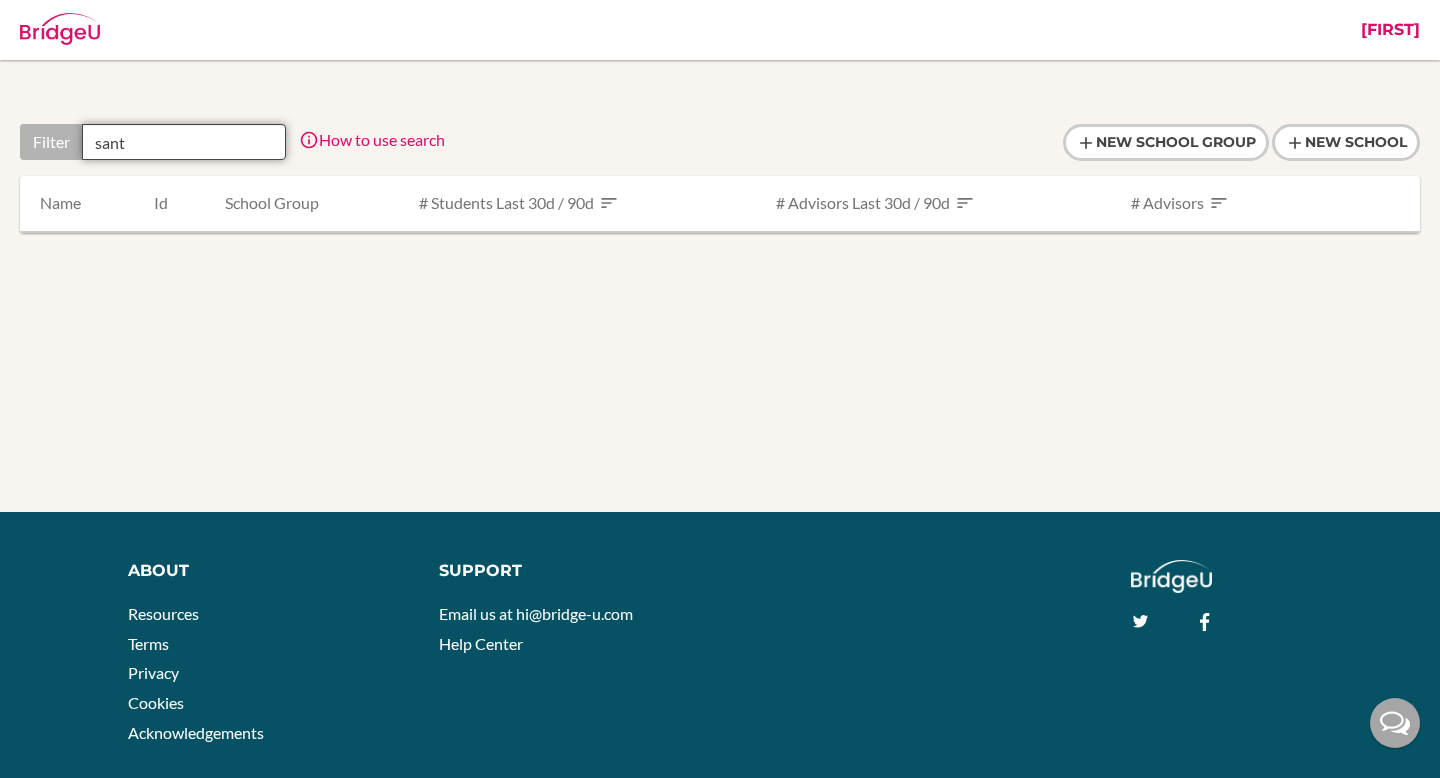 type on "sant" 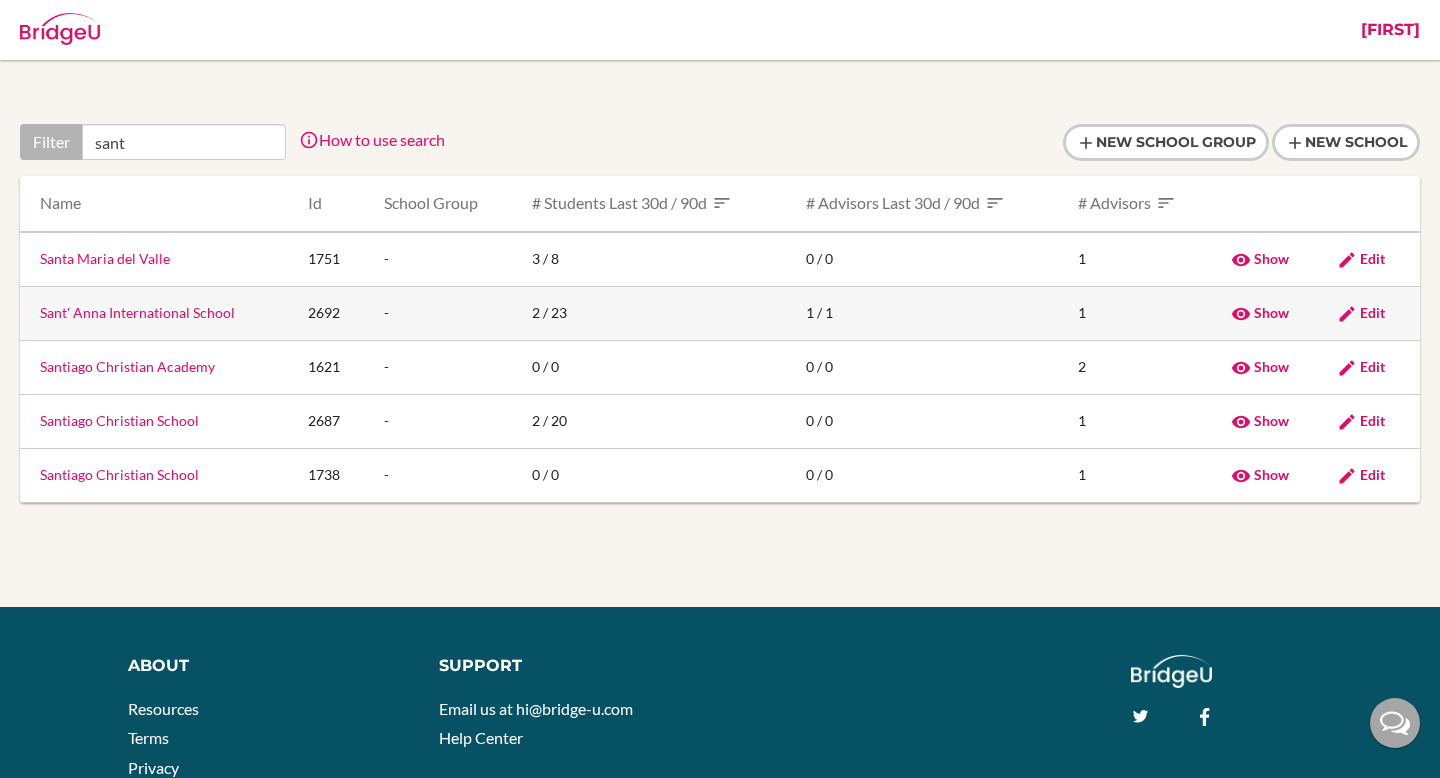 click on "Sant' Anna International School" at bounding box center [137, 312] 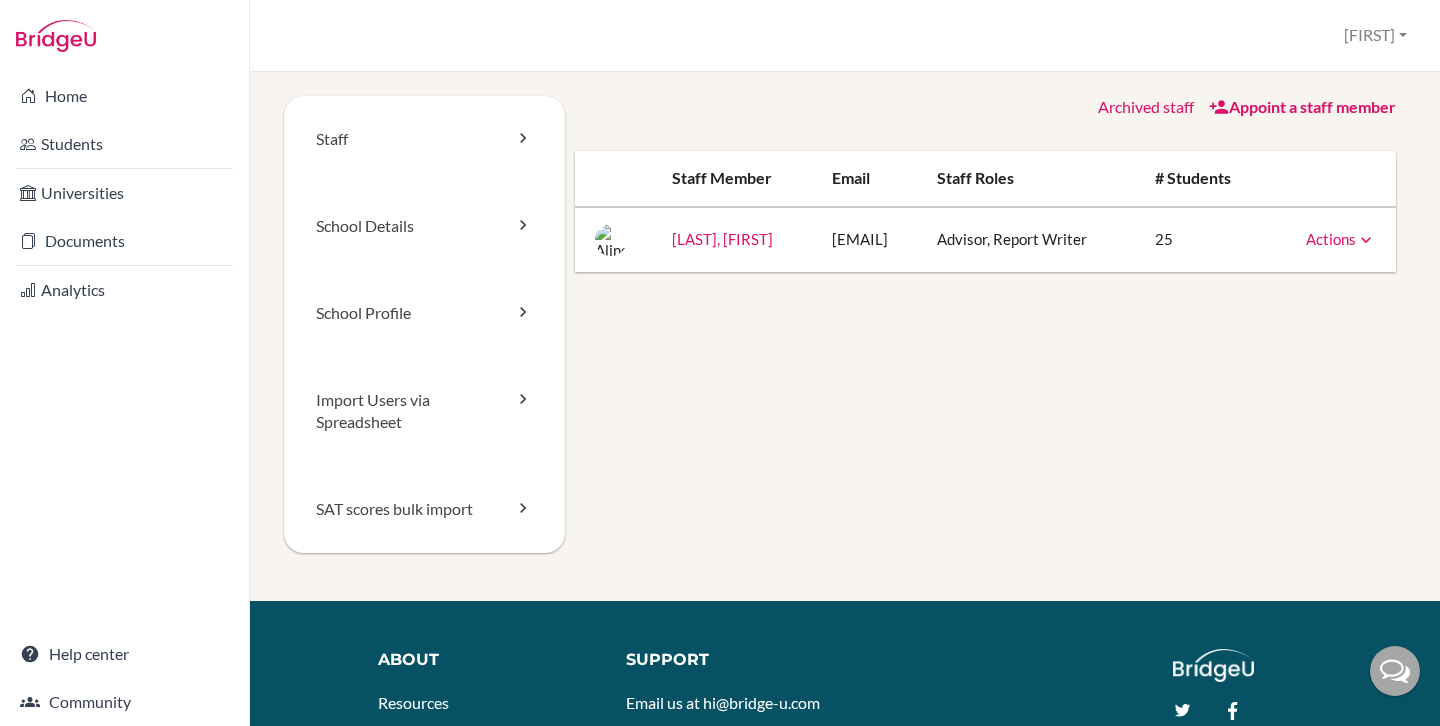 scroll, scrollTop: 0, scrollLeft: 0, axis: both 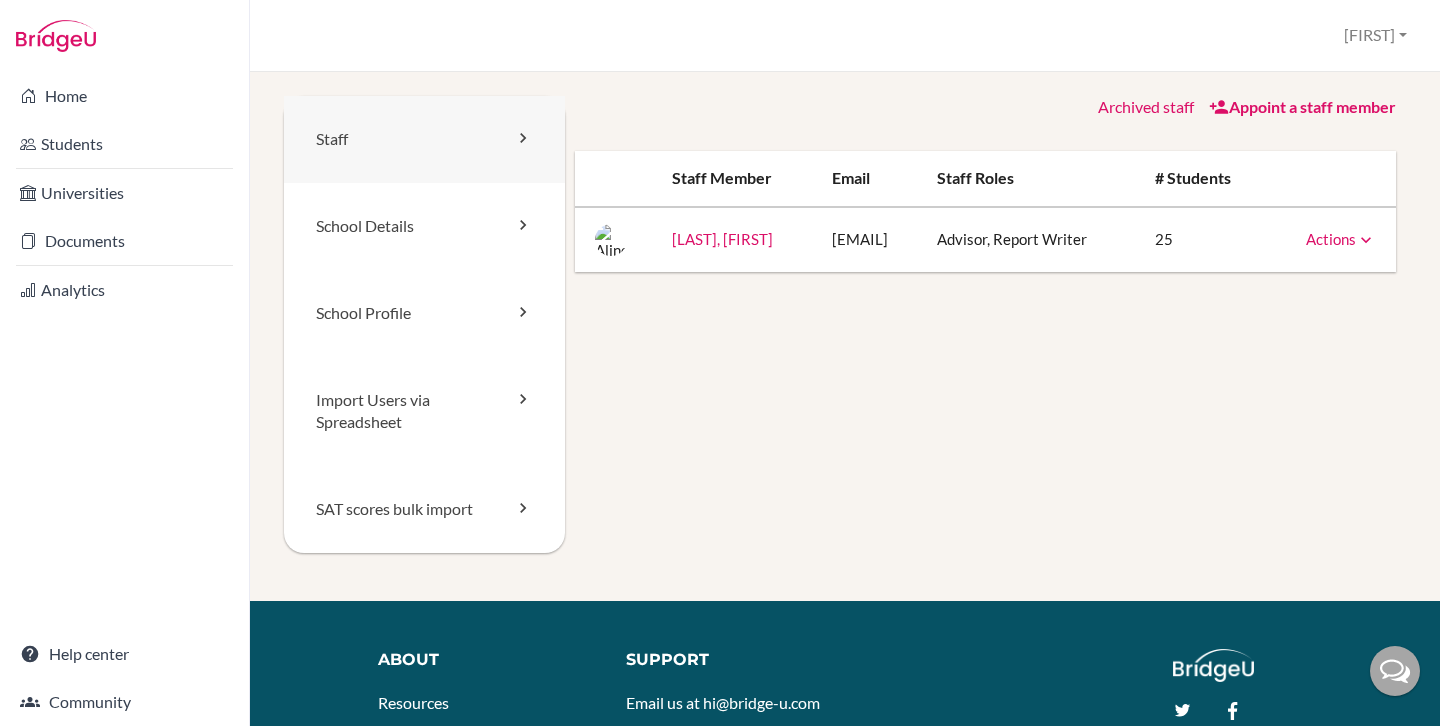 click on "Staff" at bounding box center (424, 139) 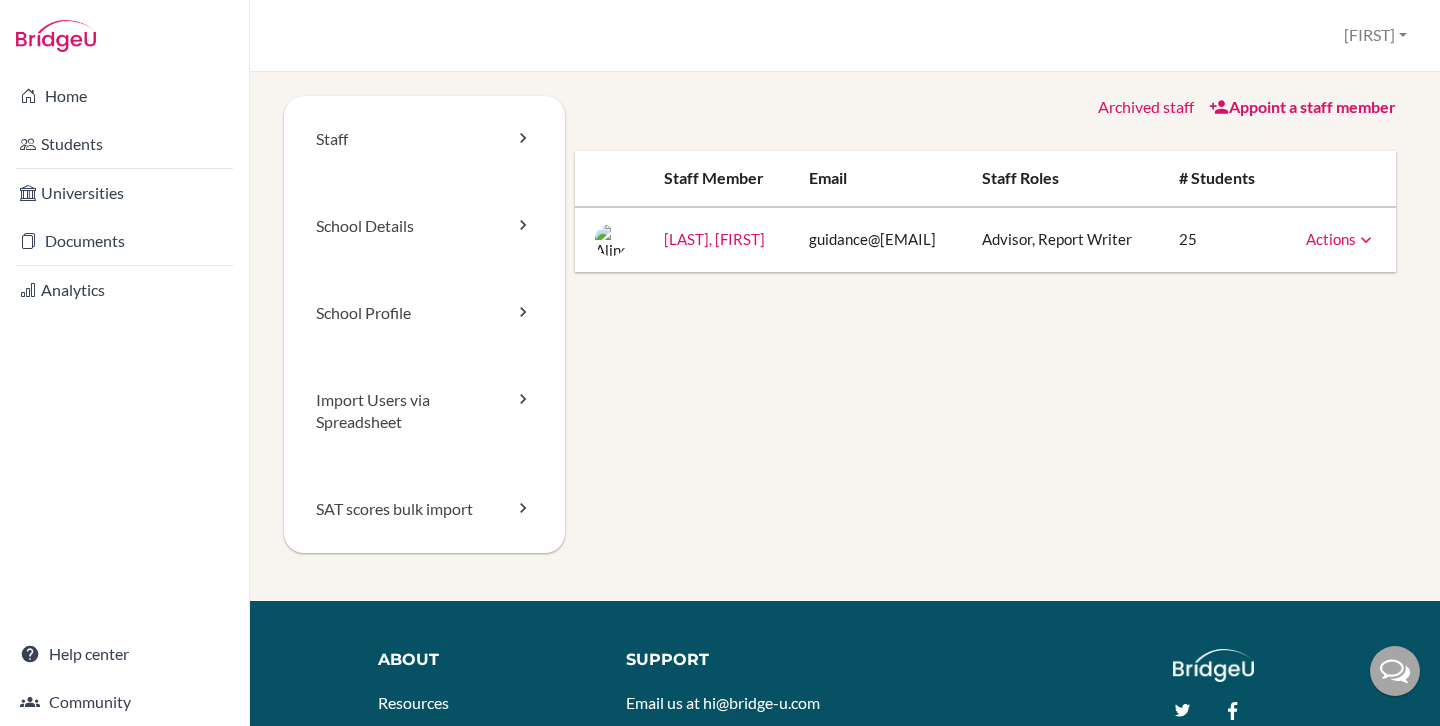 scroll, scrollTop: 0, scrollLeft: 0, axis: both 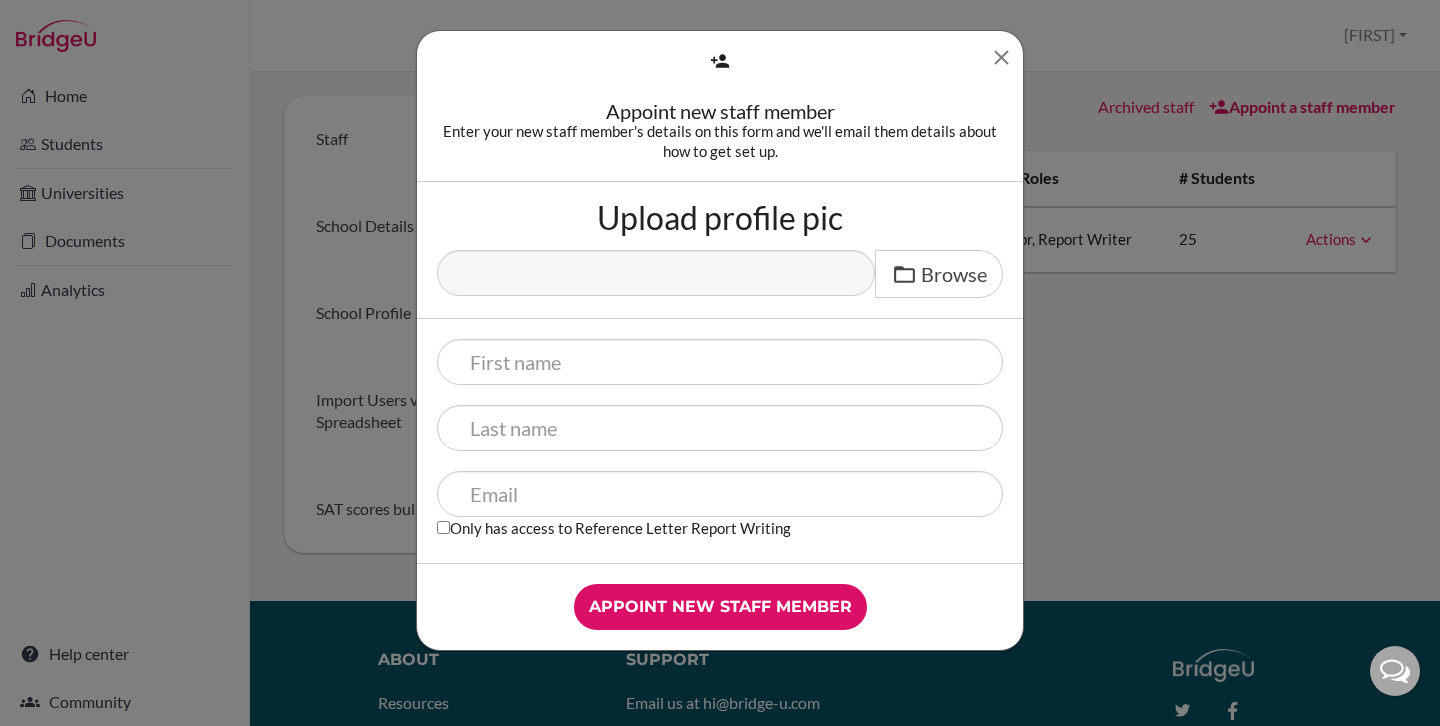 click at bounding box center (1001, 57) 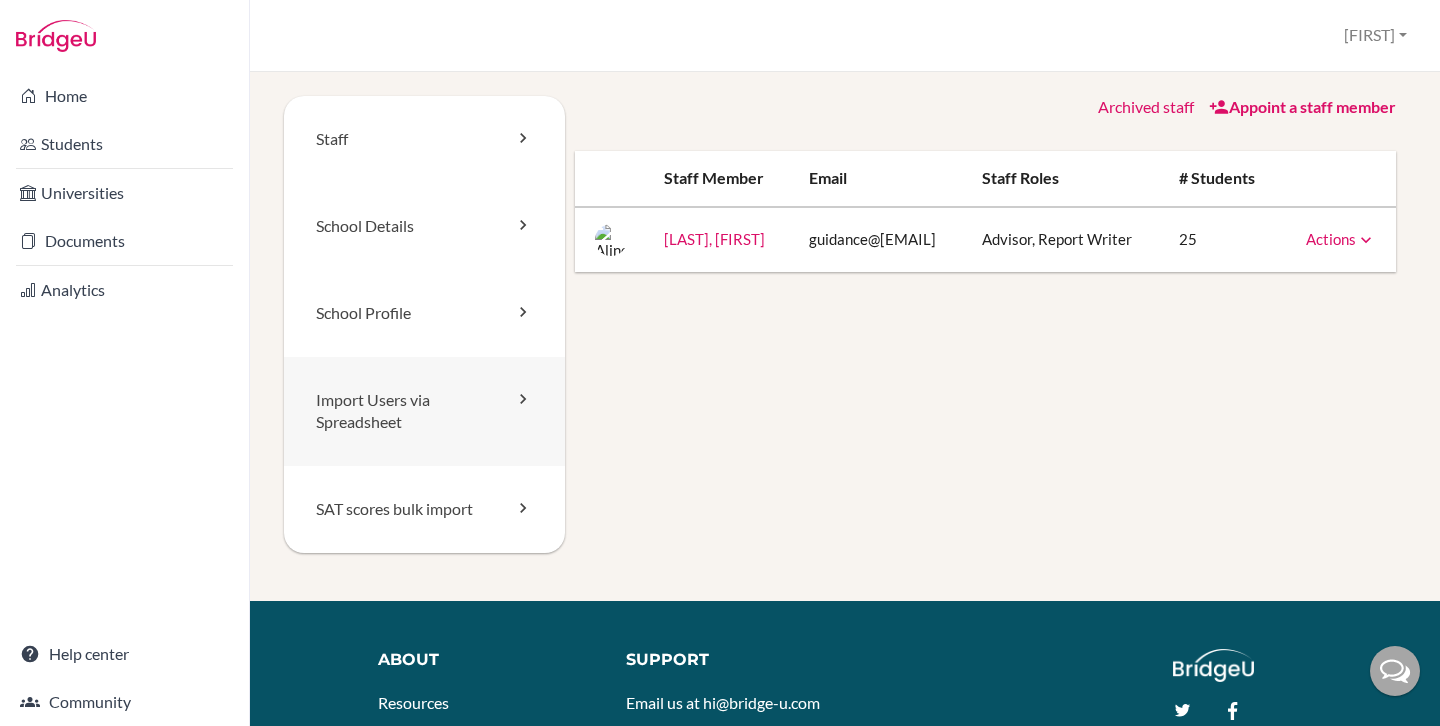 click on "Import Users via Spreadsheet" at bounding box center [424, 412] 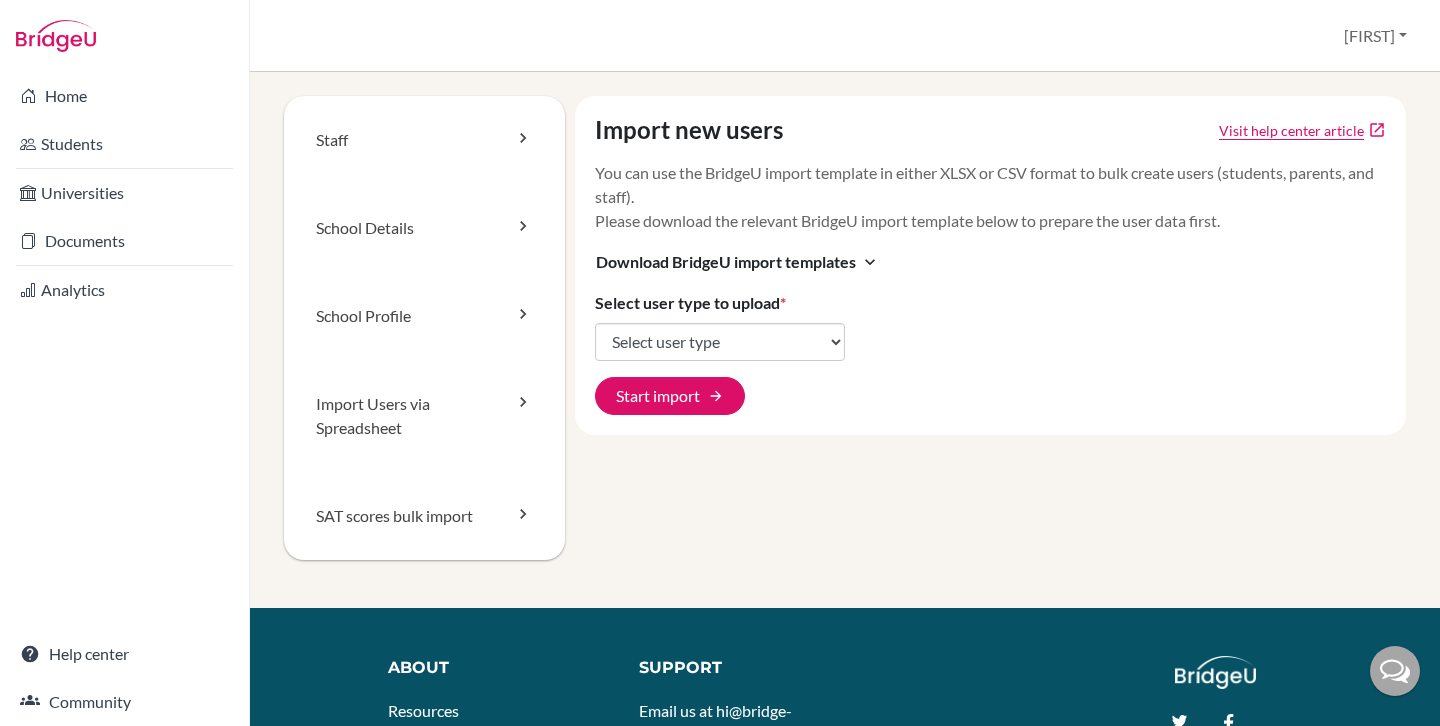 scroll, scrollTop: 0, scrollLeft: 0, axis: both 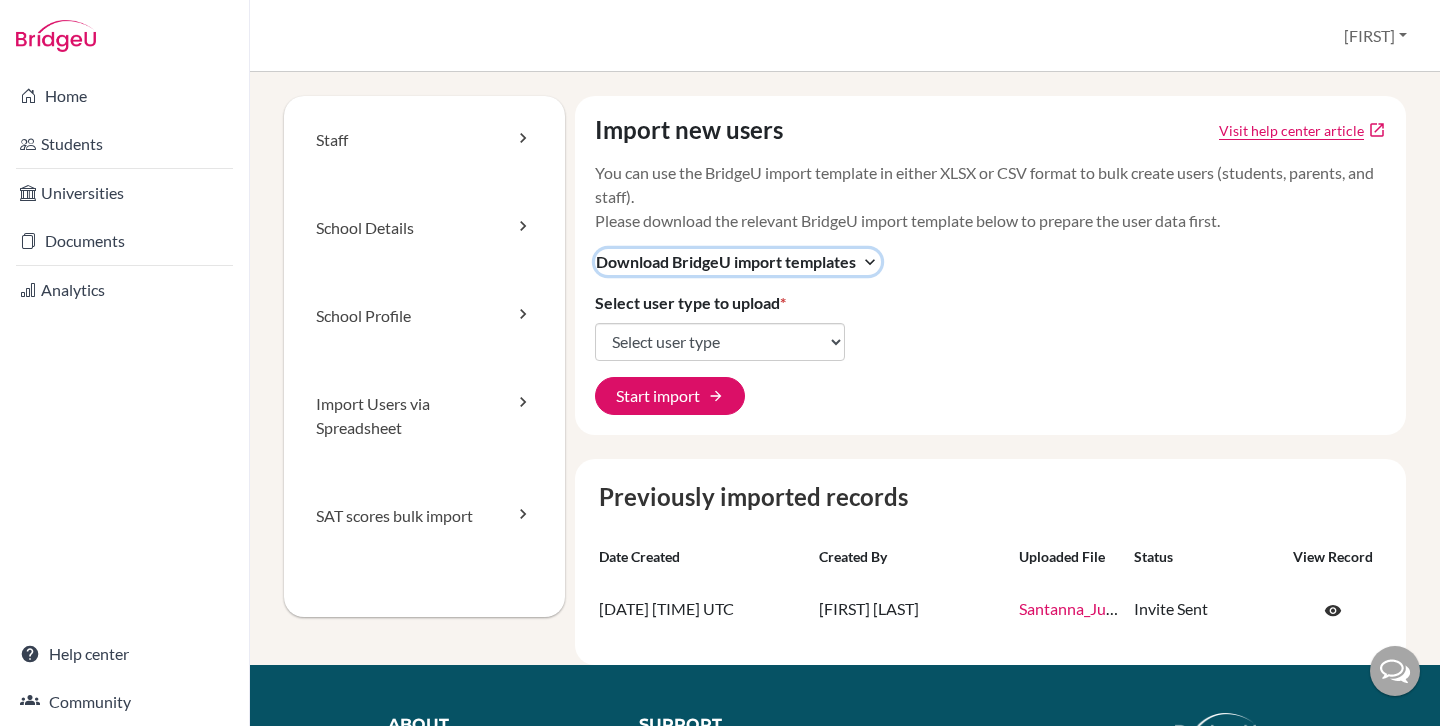 click on "expand_more" at bounding box center (870, 262) 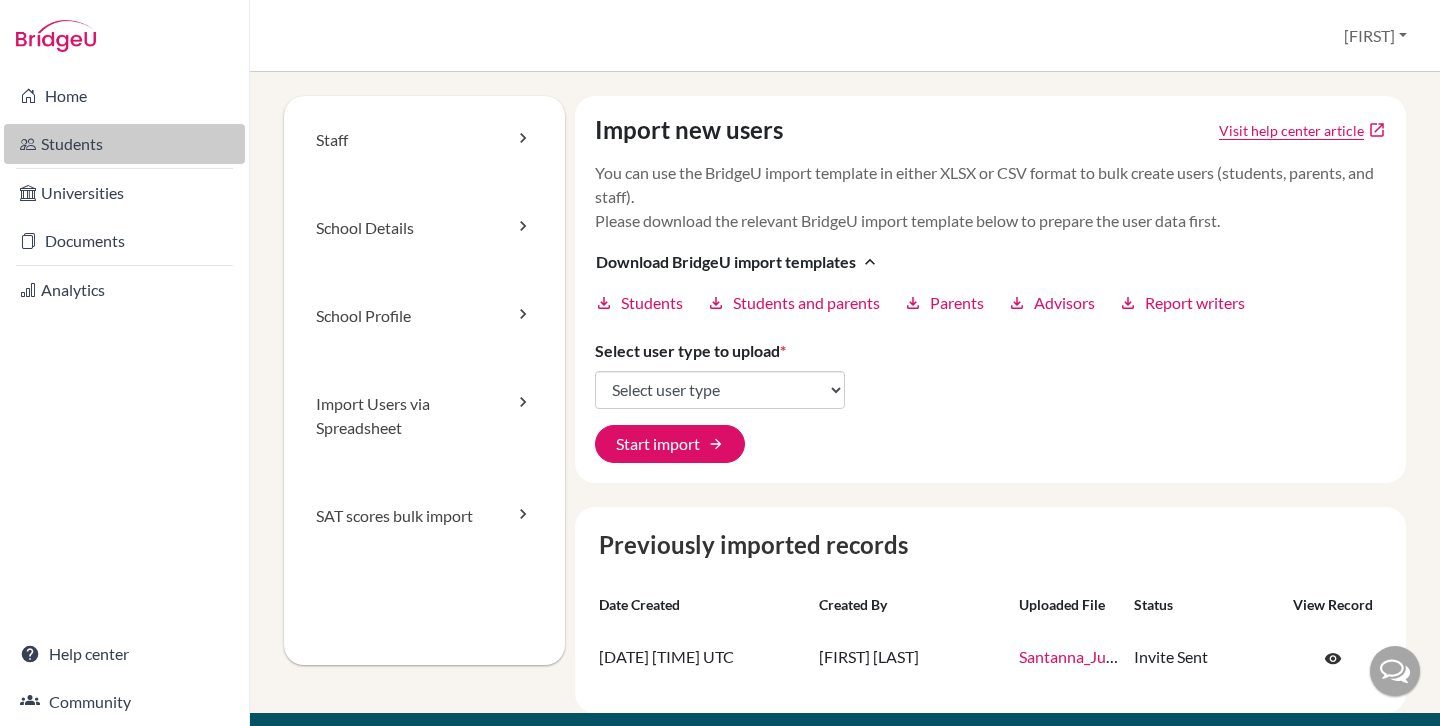 click on "Students" at bounding box center (124, 144) 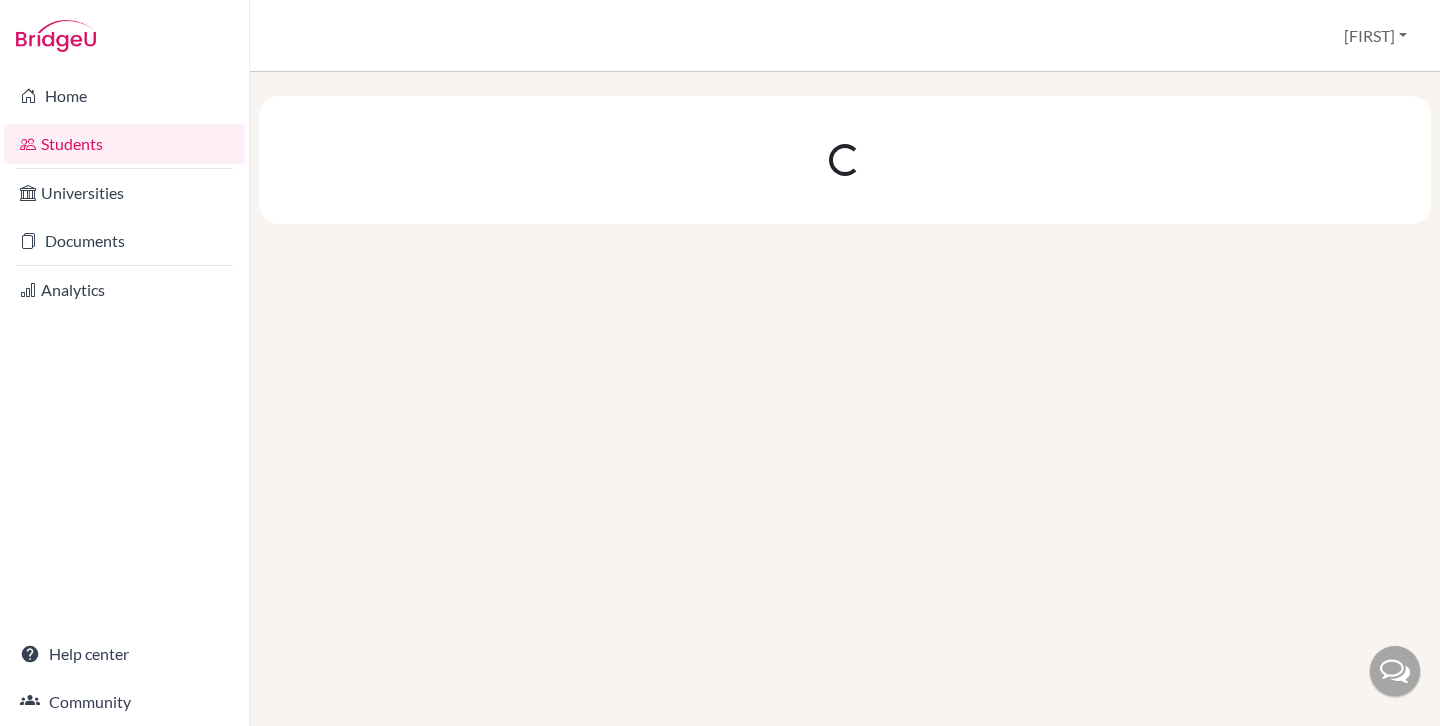 scroll, scrollTop: 0, scrollLeft: 0, axis: both 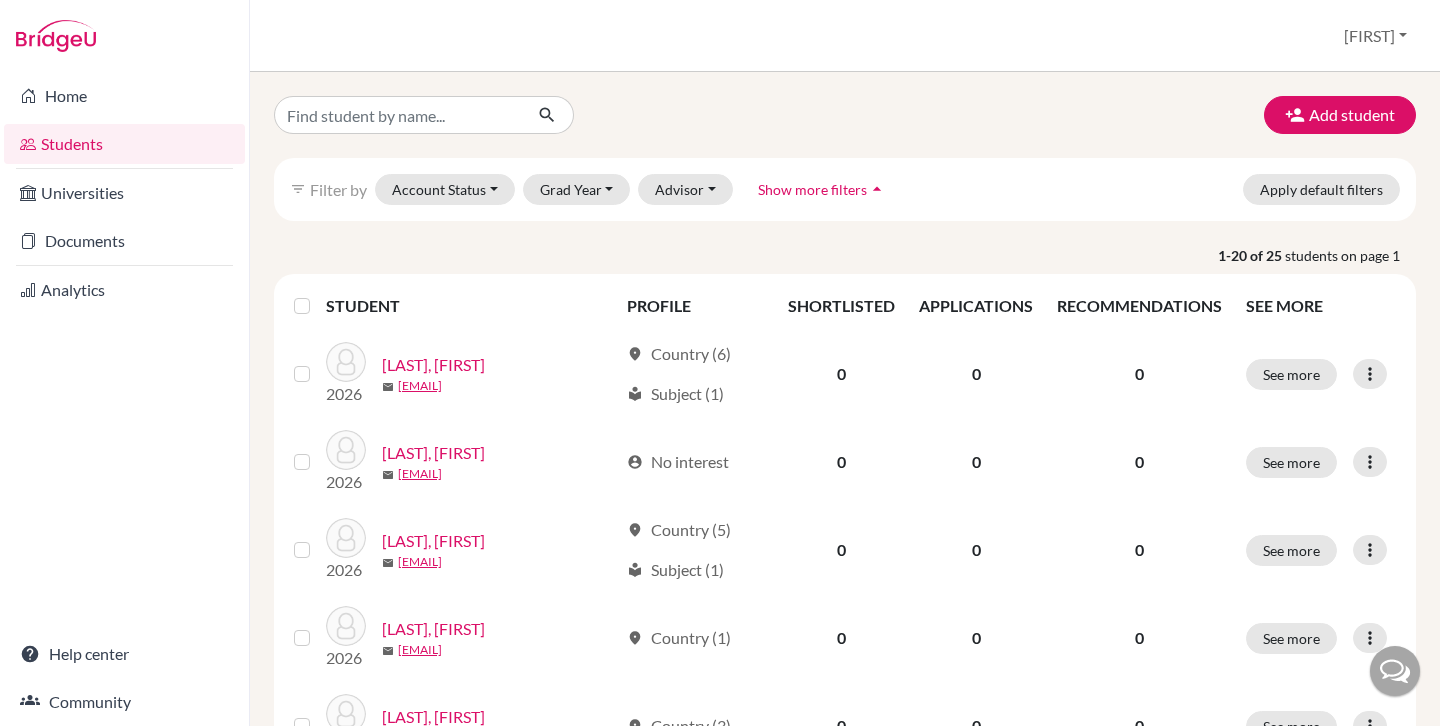 click on "filter_list Filter by Account Status Active accounts Archived accounts Registered Unregistered Grad Year 2030 2026 Advisor Without advisor Grippi, Aline Show more filters arrow_drop_up Apply default filters" at bounding box center [845, 189] 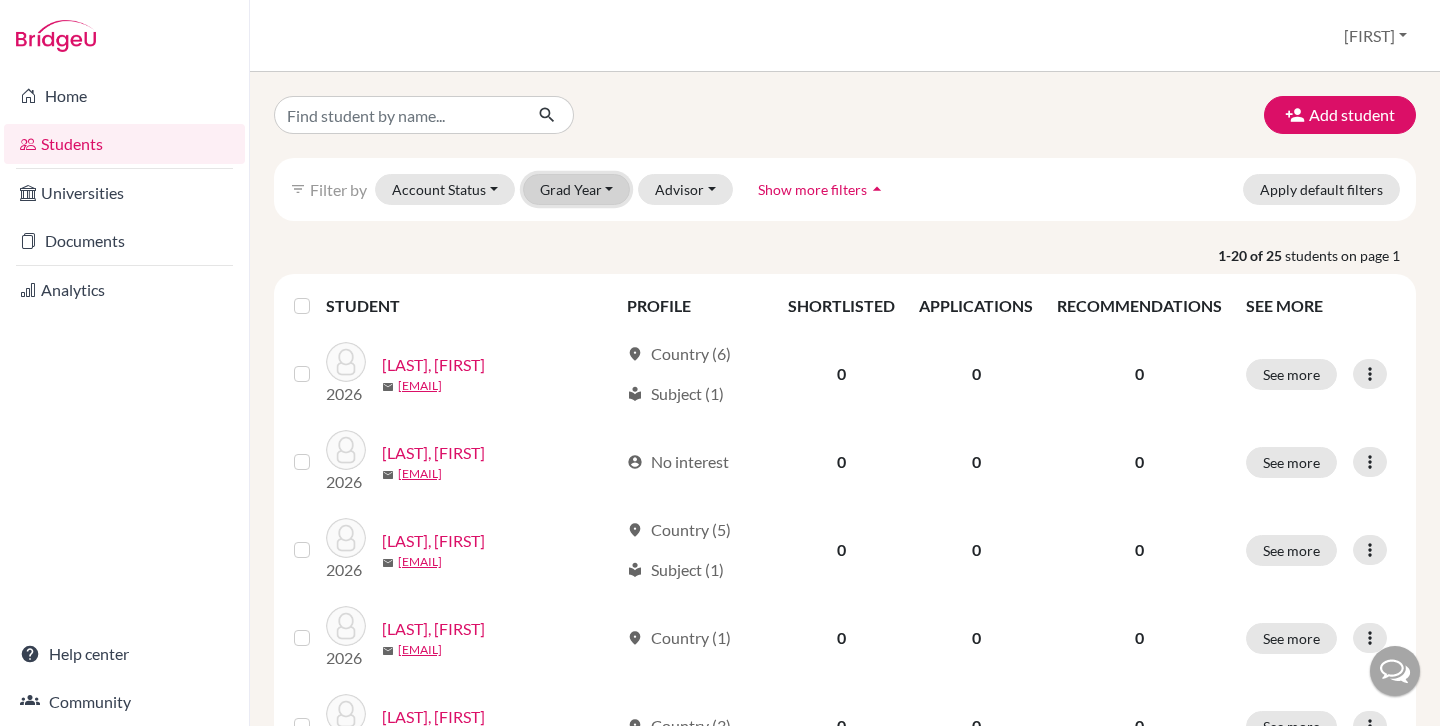click on "Grad Year" at bounding box center (577, 189) 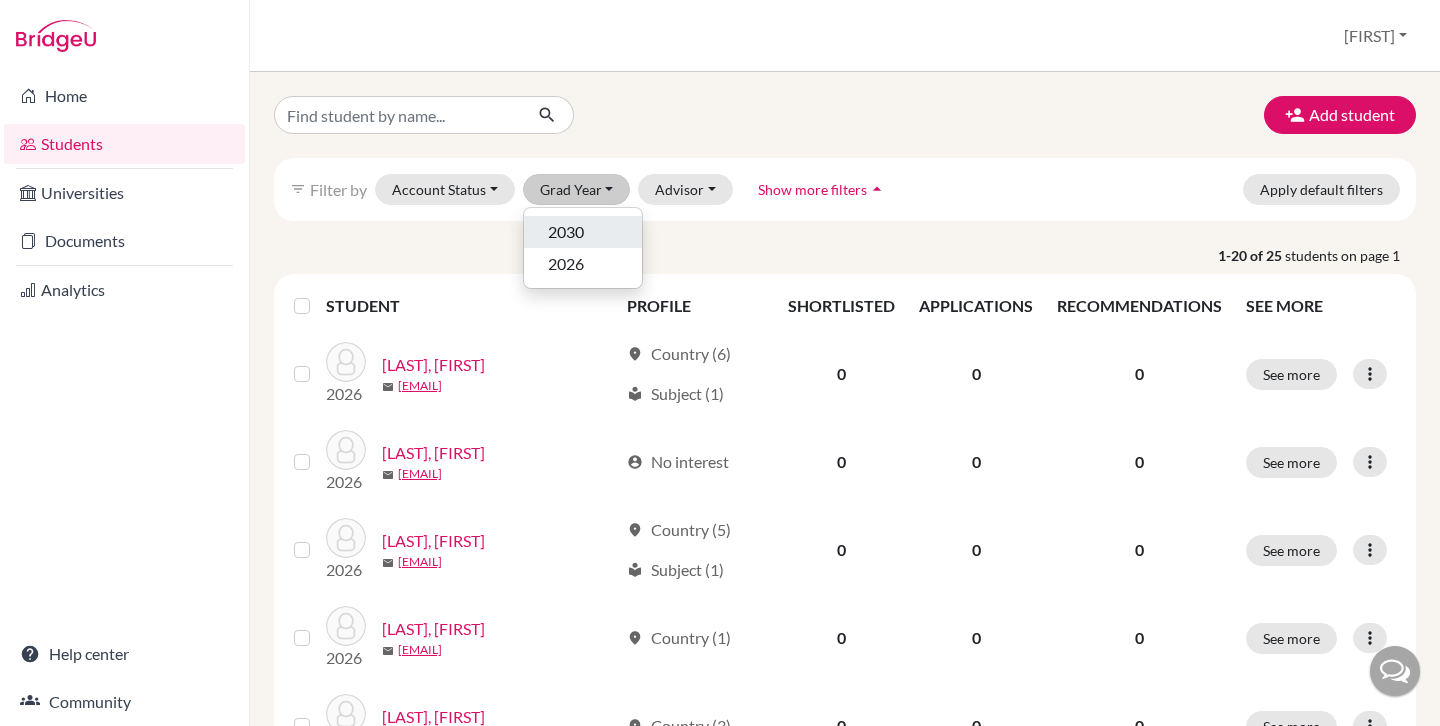 click on "2030" at bounding box center (566, 232) 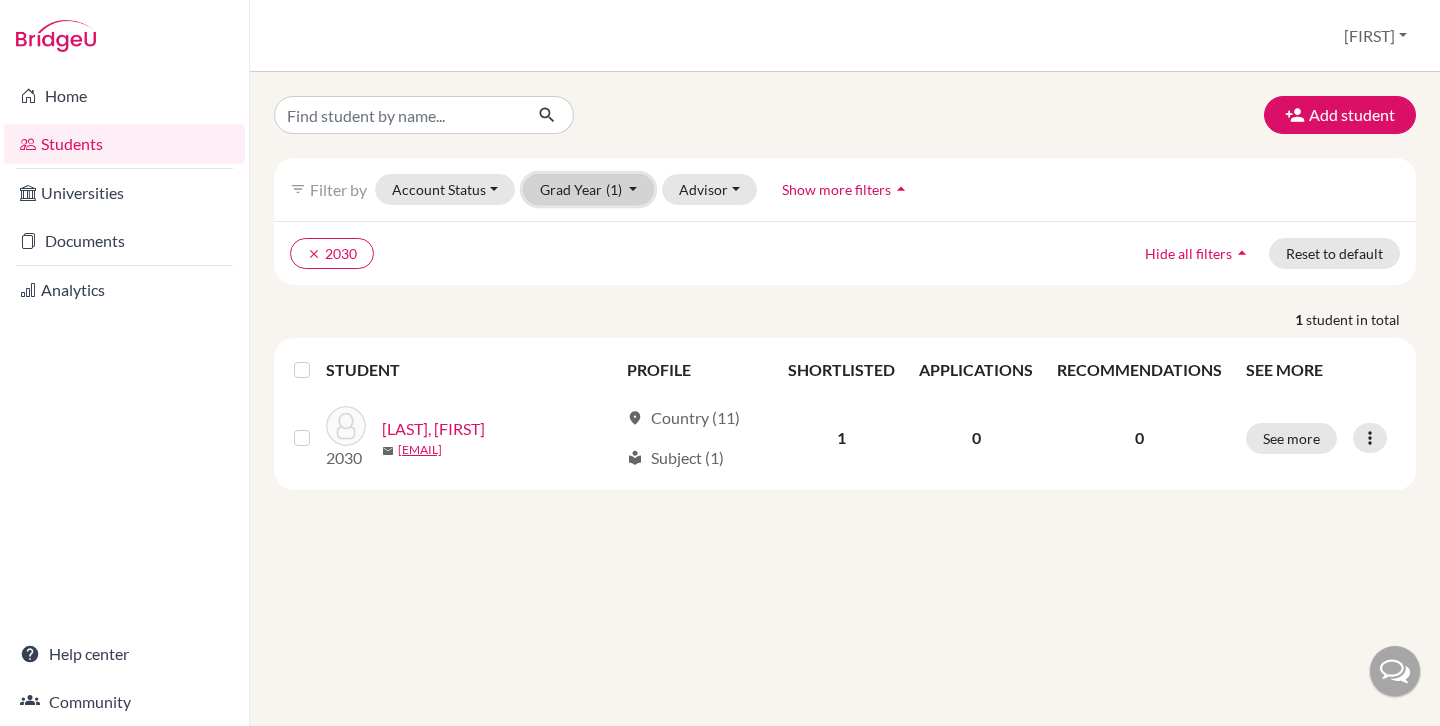 click on "Grad Year (1)" at bounding box center [589, 189] 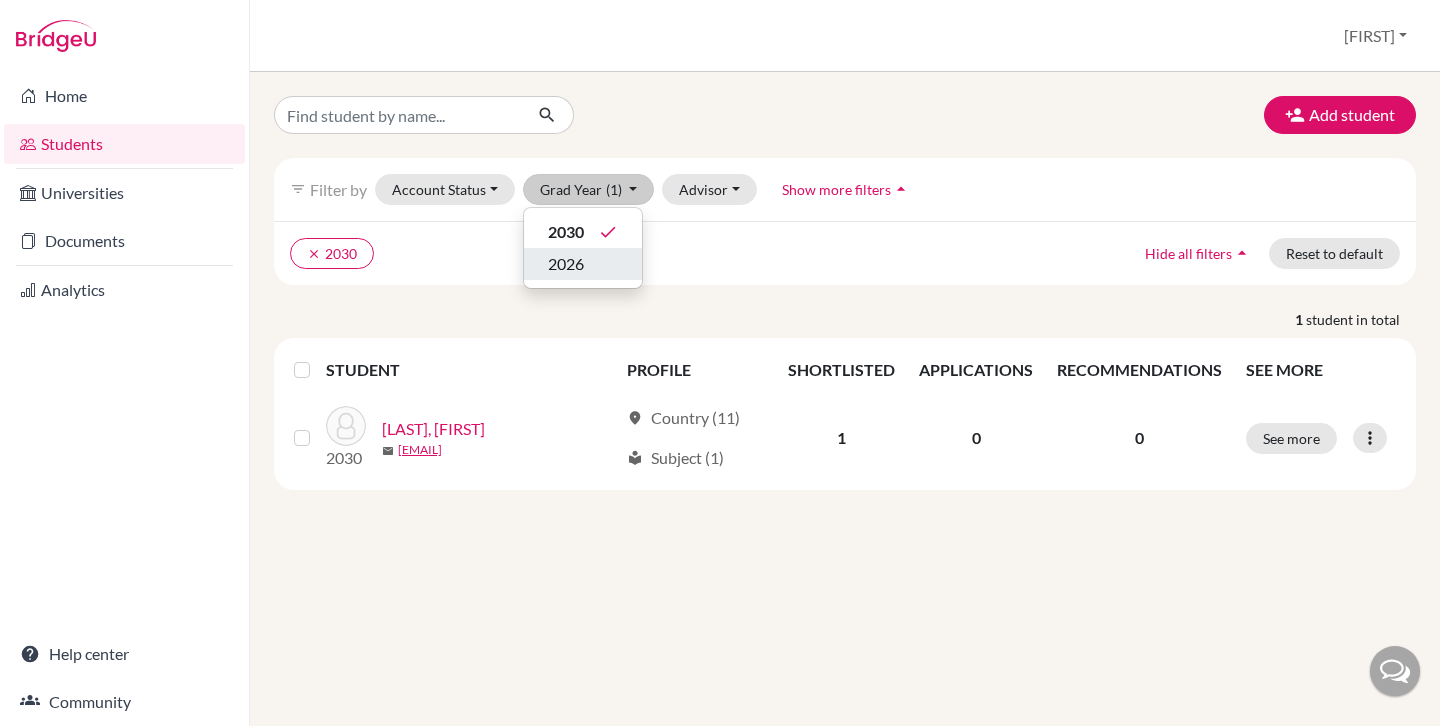click on "2026" at bounding box center [566, 264] 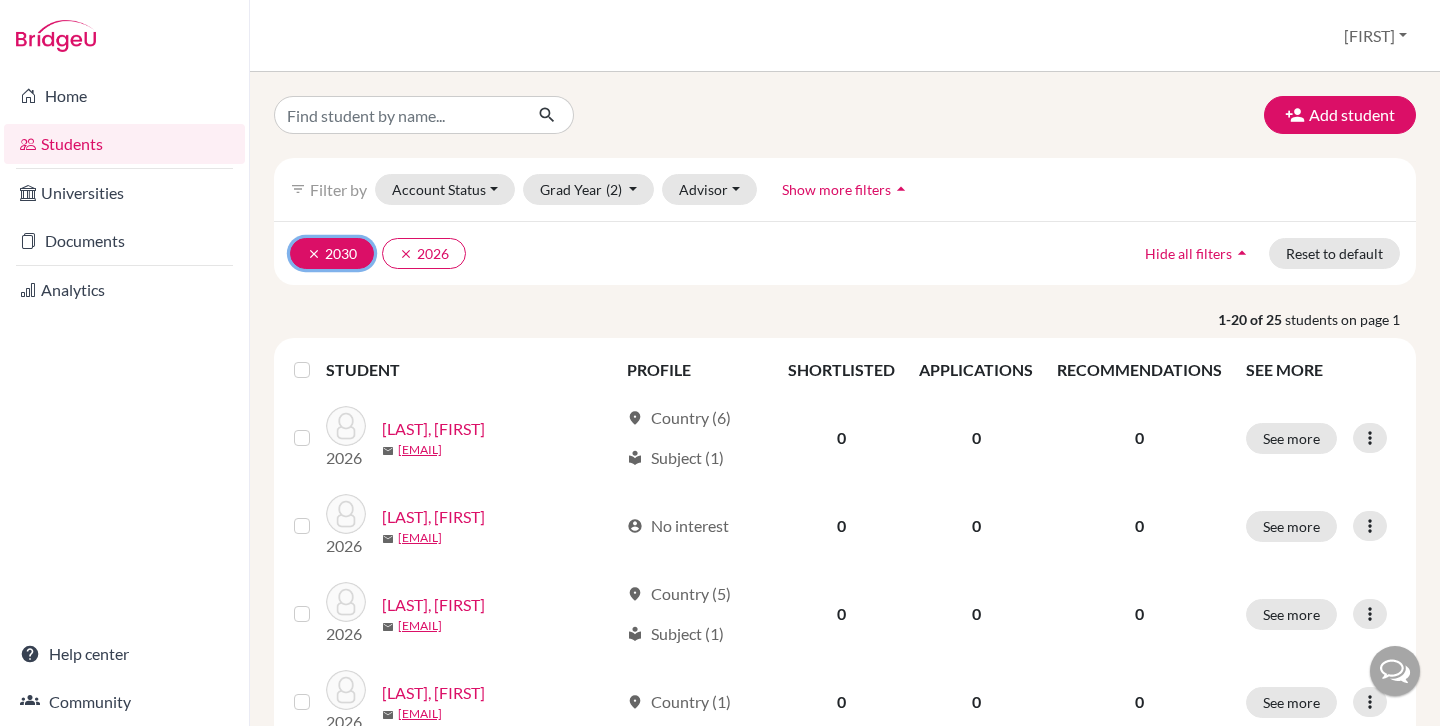 click on "clear 2030" at bounding box center [332, 253] 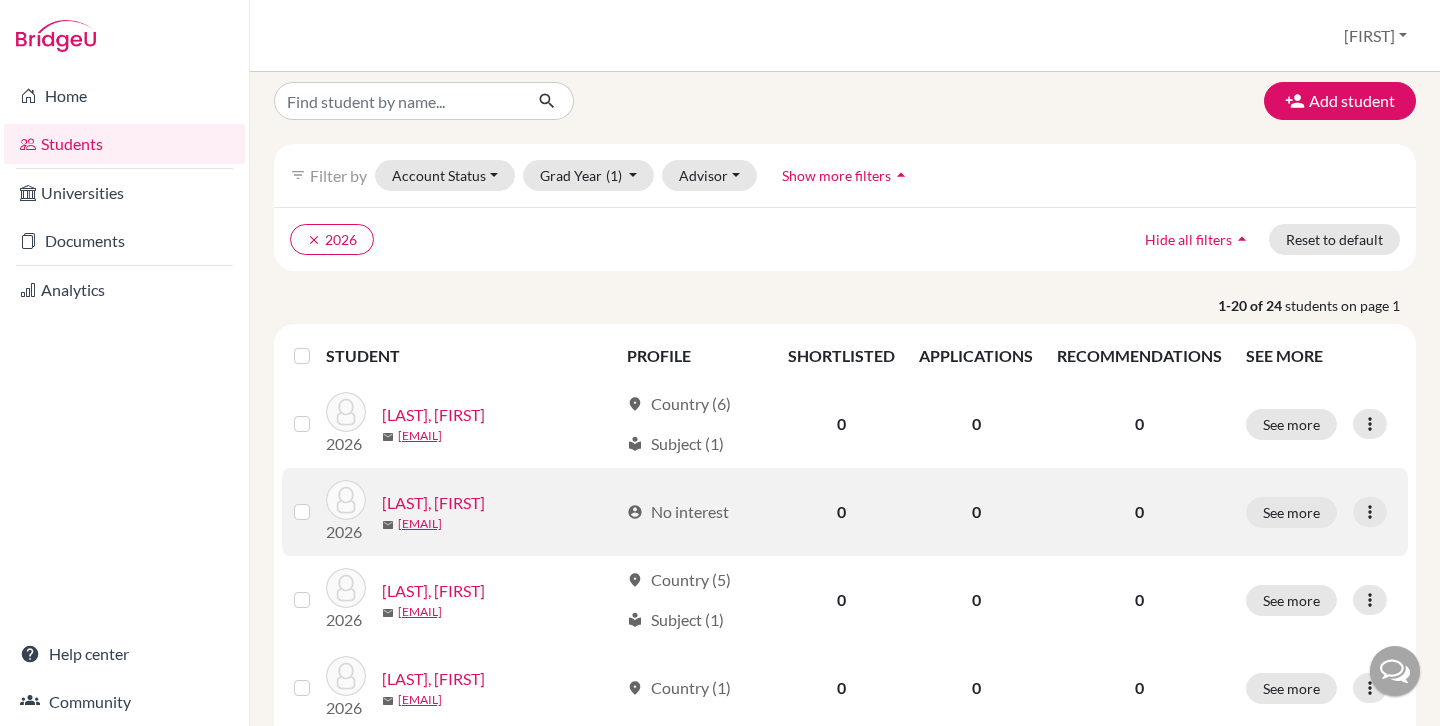 scroll, scrollTop: 0, scrollLeft: 0, axis: both 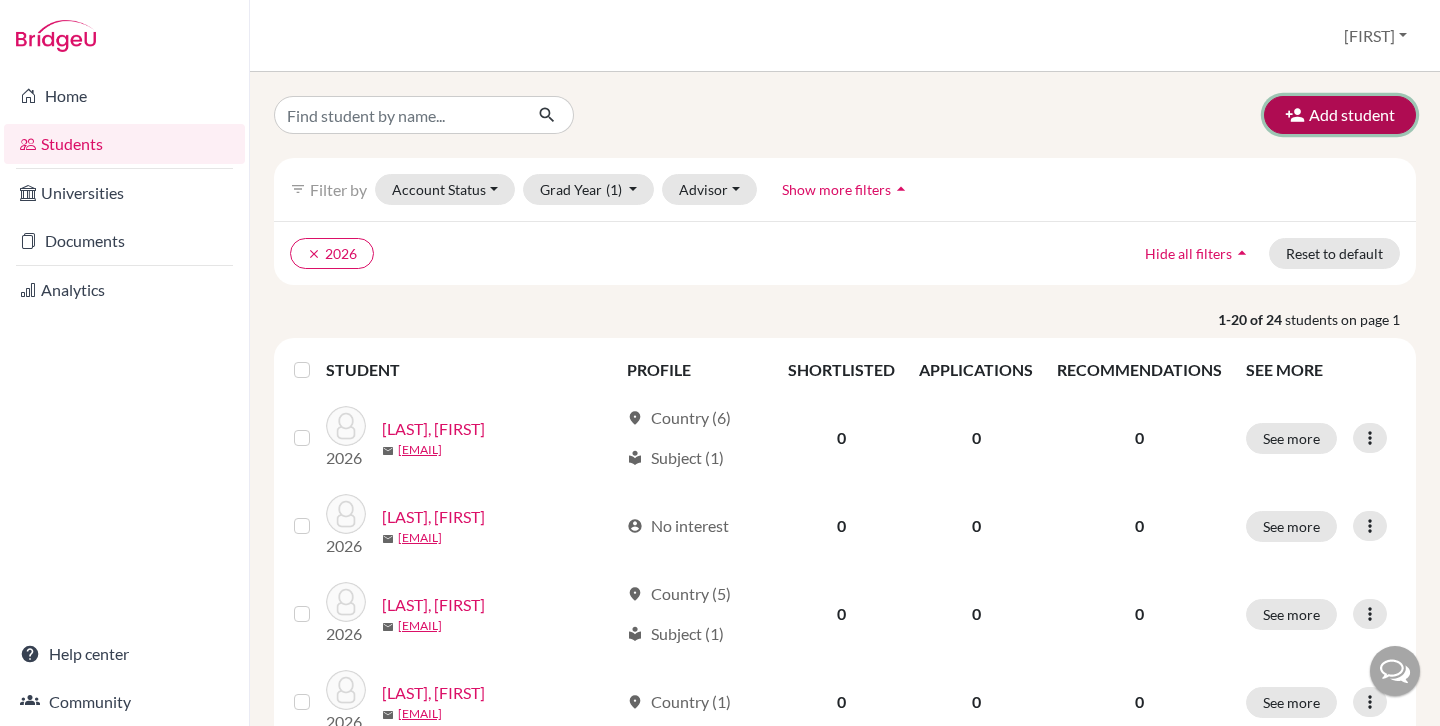 click on "Add student" at bounding box center (1340, 115) 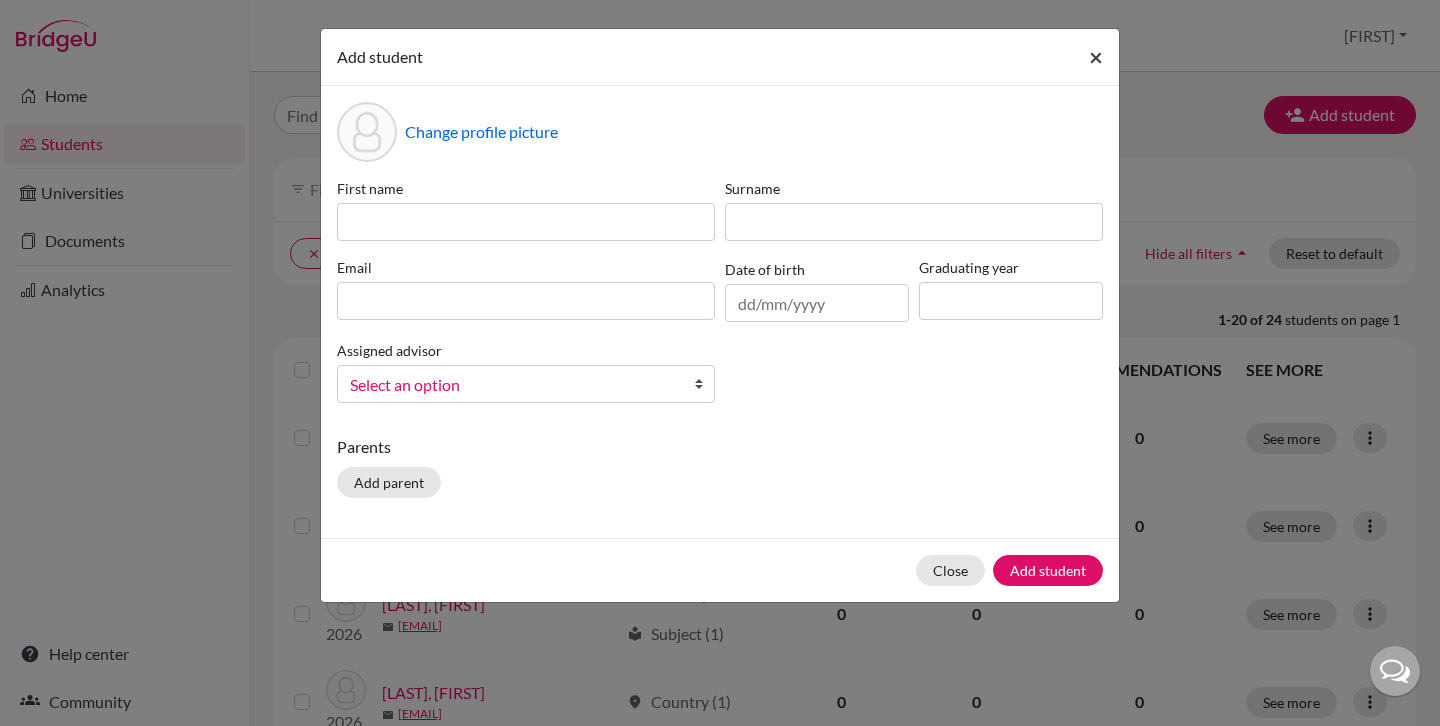 click on "×" at bounding box center [1096, 56] 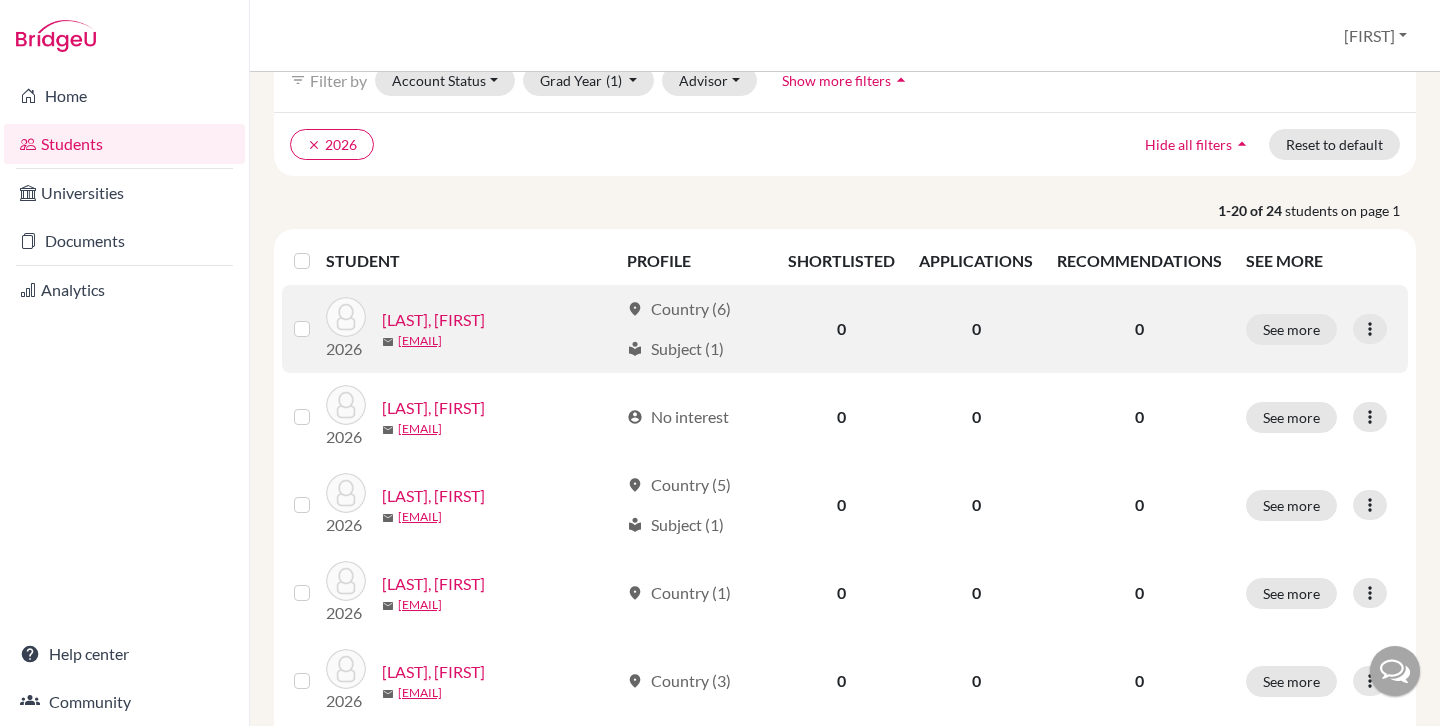 scroll, scrollTop: 111, scrollLeft: 0, axis: vertical 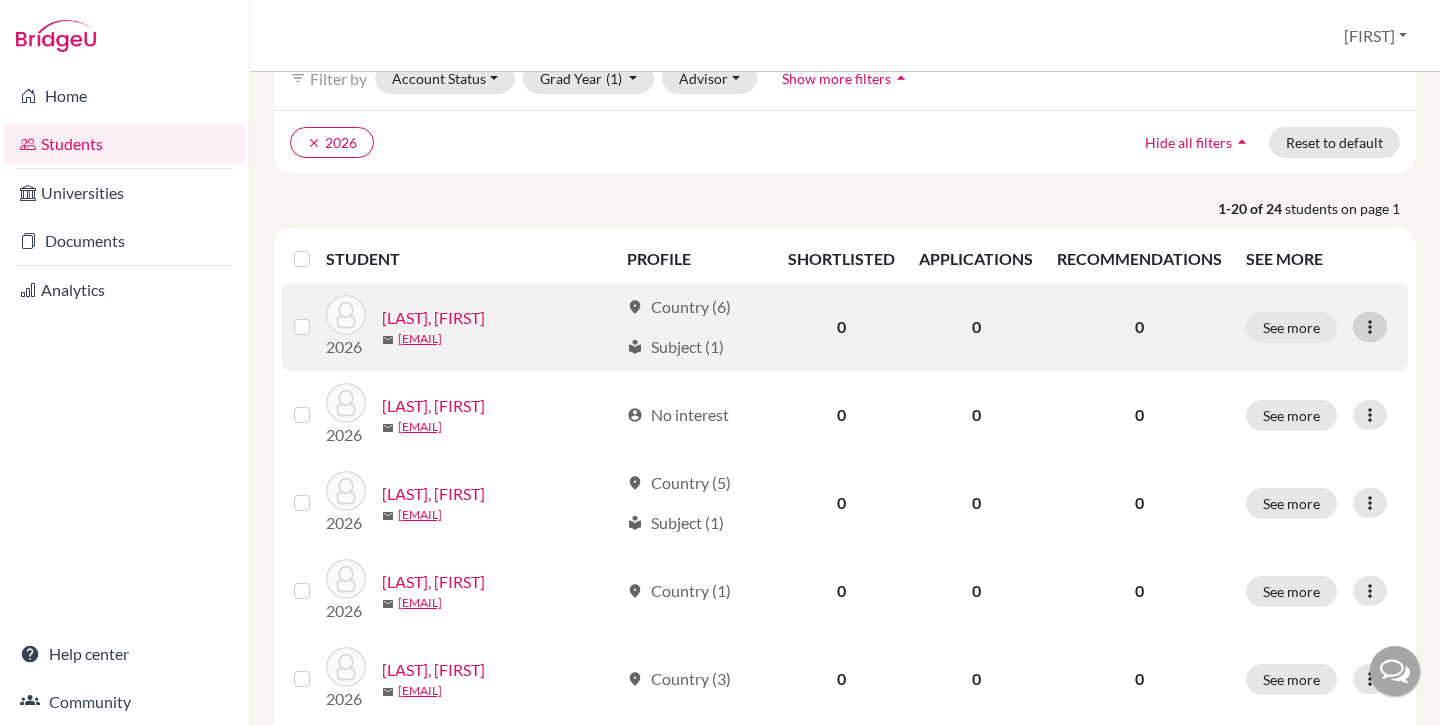 click at bounding box center (1370, 327) 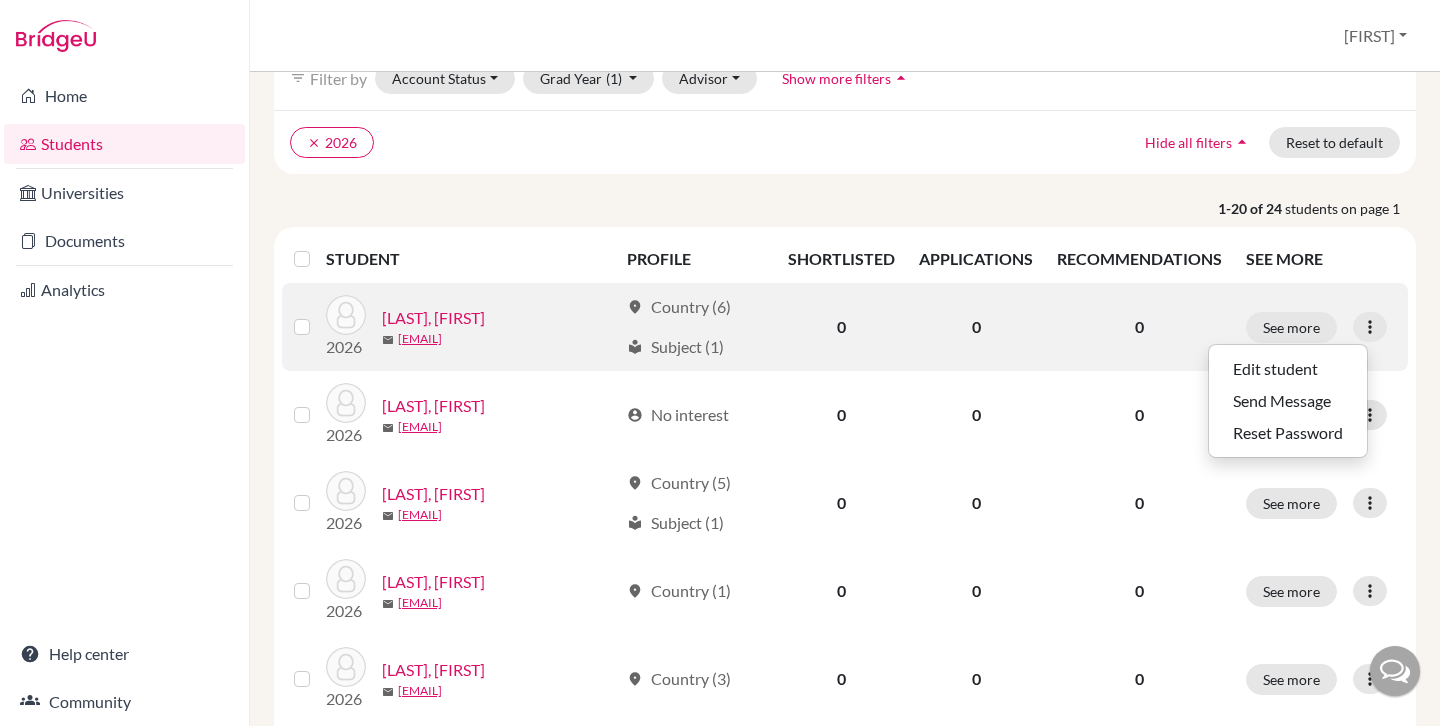 click at bounding box center (318, 315) 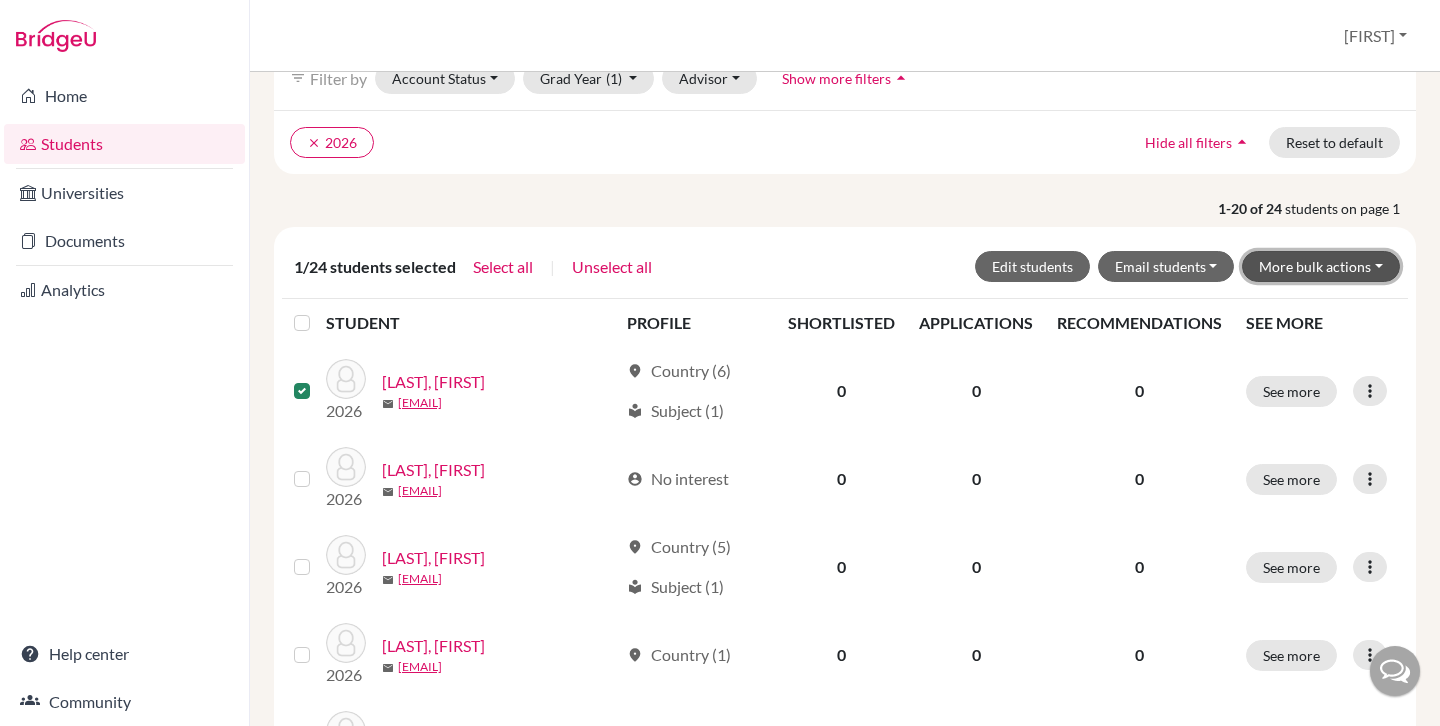 click on "More bulk actions" at bounding box center (1321, 266) 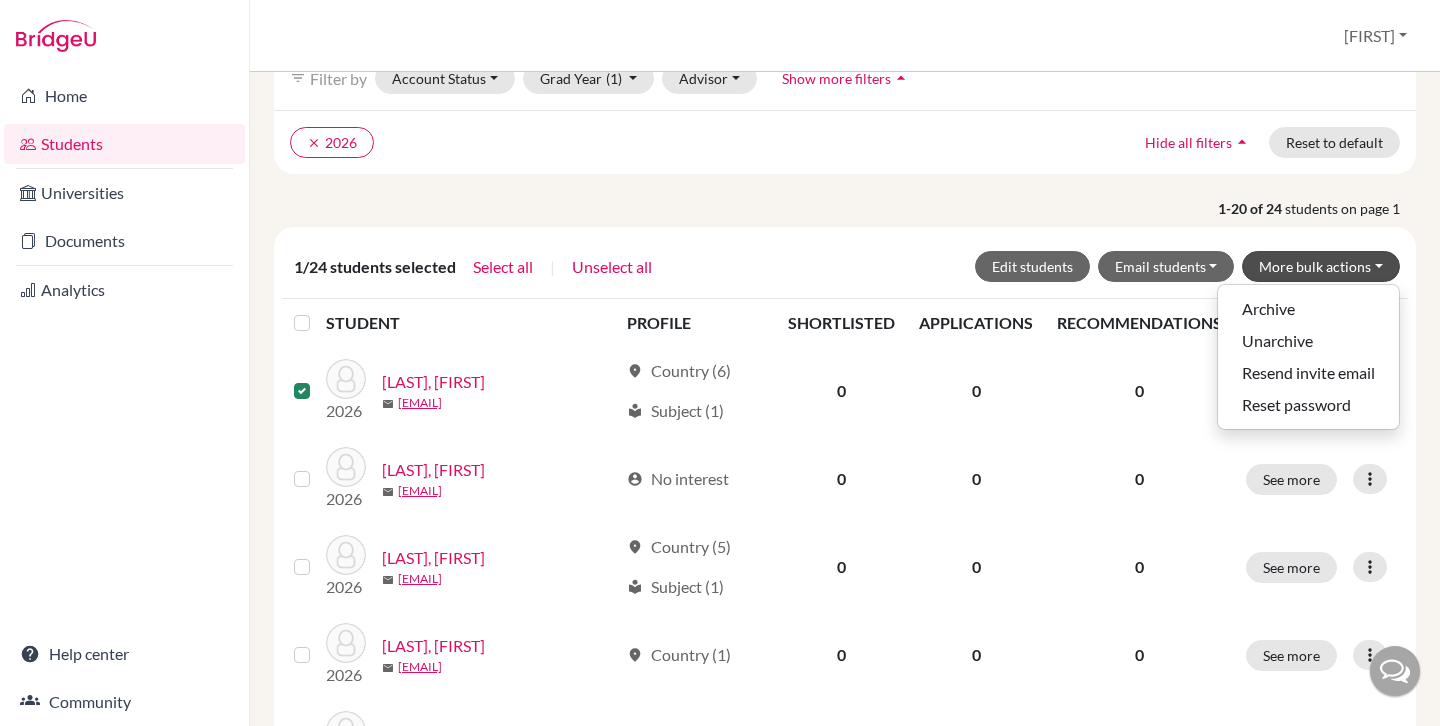 click on "Add student filter_list Filter by Account Status Active accounts Archived accounts Registered Unregistered Grad Year (1) 2030 2026 done Advisor Without advisor Grippi, Aline Show more filters arrow_drop_up clear 2026 Hide all filters arrow_drop_up Reset to default 1-20 of 24  students on page 1 1/24 students selected Select all | Unselect all Edit students Email students Via Gmail Via default email content_copy Copy email addresses More bulk actions Archive Unarchive Resend invite email Reset password STUDENT PROFILE SHORTLISTED APPLICATIONS RECOMMENDATIONS SEE MORE 2026 Amadi, Diogo mail diogo.amadi@alunos.g12.br location_on Country (6) local_library Subject (1) 0 0 0 See more Edit student Send Message Reset Password 2026 Ananias, Giulia mail giulia.ananias@alunos.g12.br account_circle No interest 0 0 0 See more Edit student Send Message Reset Password 2026 Brandão, Caio mail caio.brandao@alunos.g12.br location_on Country (5) local_library Subject (1) 0 0 0 See more Edit student Send Message Reset Password" at bounding box center (845, 1101) 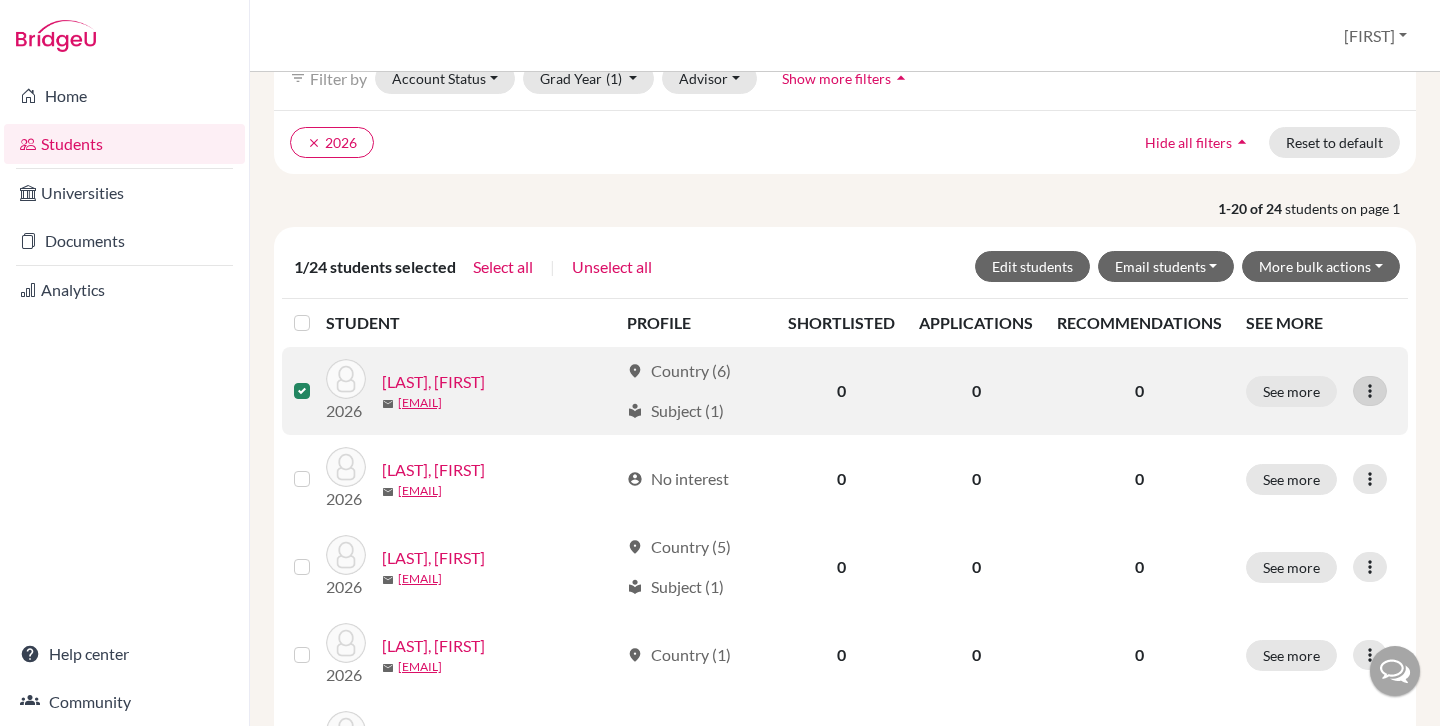 click at bounding box center [1370, 391] 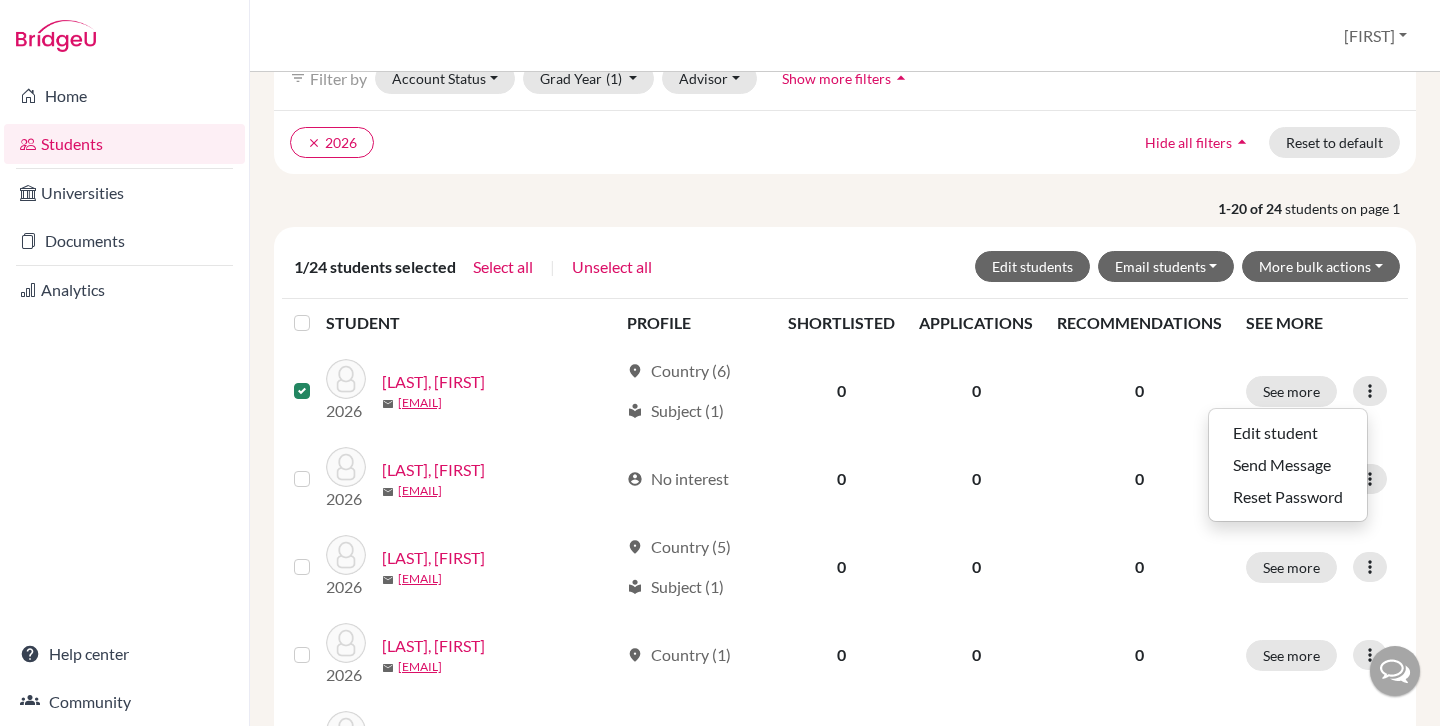click on "1/24 students selected Select all | Unselect all Edit students Email students Via Gmail Via default email content_copy Copy email addresses More bulk actions Archive Unarchive Resend invite email Reset password STUDENT PROFILE SHORTLISTED APPLICATIONS RECOMMENDATIONS SEE MORE 2026 Amadi, Diogo mail diogo.amadi@alunos.g12.br location_on Country (6) local_library Subject (1) 0 0 0 See more Edit student Send Message Reset Password 2026 Ananias, Giulia mail giulia.ananias@alunos.g12.br account_circle No interest 0 0 0 See more Edit student Send Message Reset Password 2026 Brandão, Caio mail caio.brandao@alunos.g12.br location_on Country (5) local_library Subject (1) 0 0 0 See more Edit student Send Message Reset Password 2026 Castro, Mariana mail mariana.pereira@alunos.g12.br location_on Country (1) 0 0 0 See more Edit student Send Message Reset Password 2026 Chibly, Manuela mail manuela.araujo@alunos.g12.br location_on Country (3) 0 0 0 See more Edit student Send Message Reset Password 2026 Farinelli, Thiago 0" at bounding box center [845, 1171] 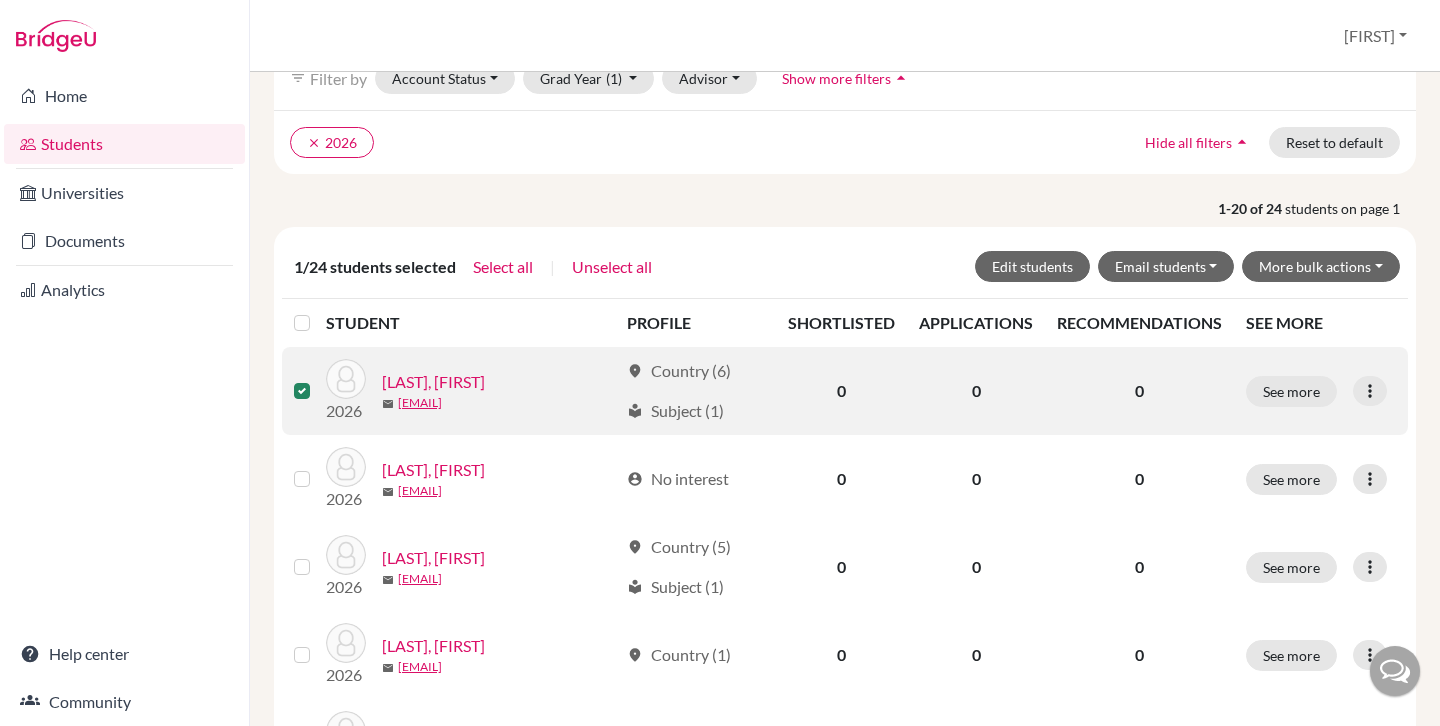 click at bounding box center (318, 379) 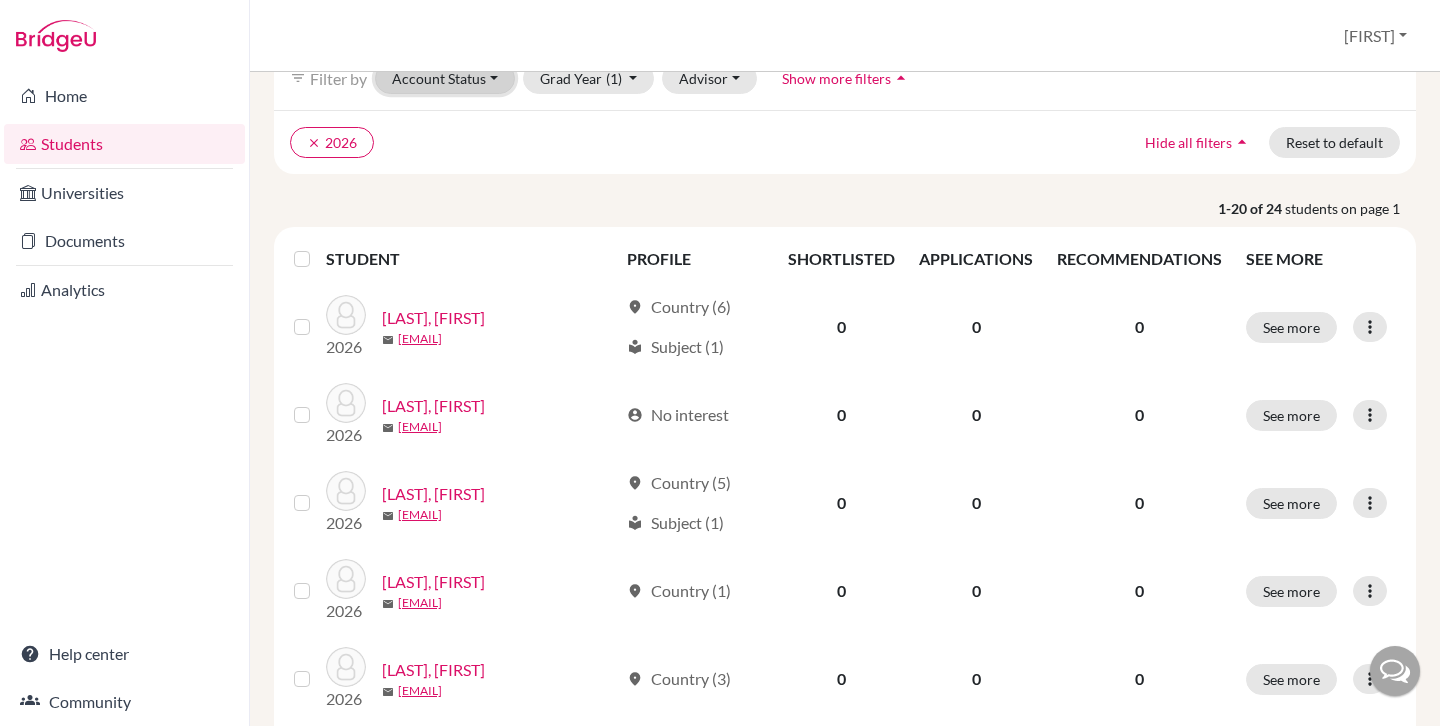click on "Account Status" at bounding box center [445, 78] 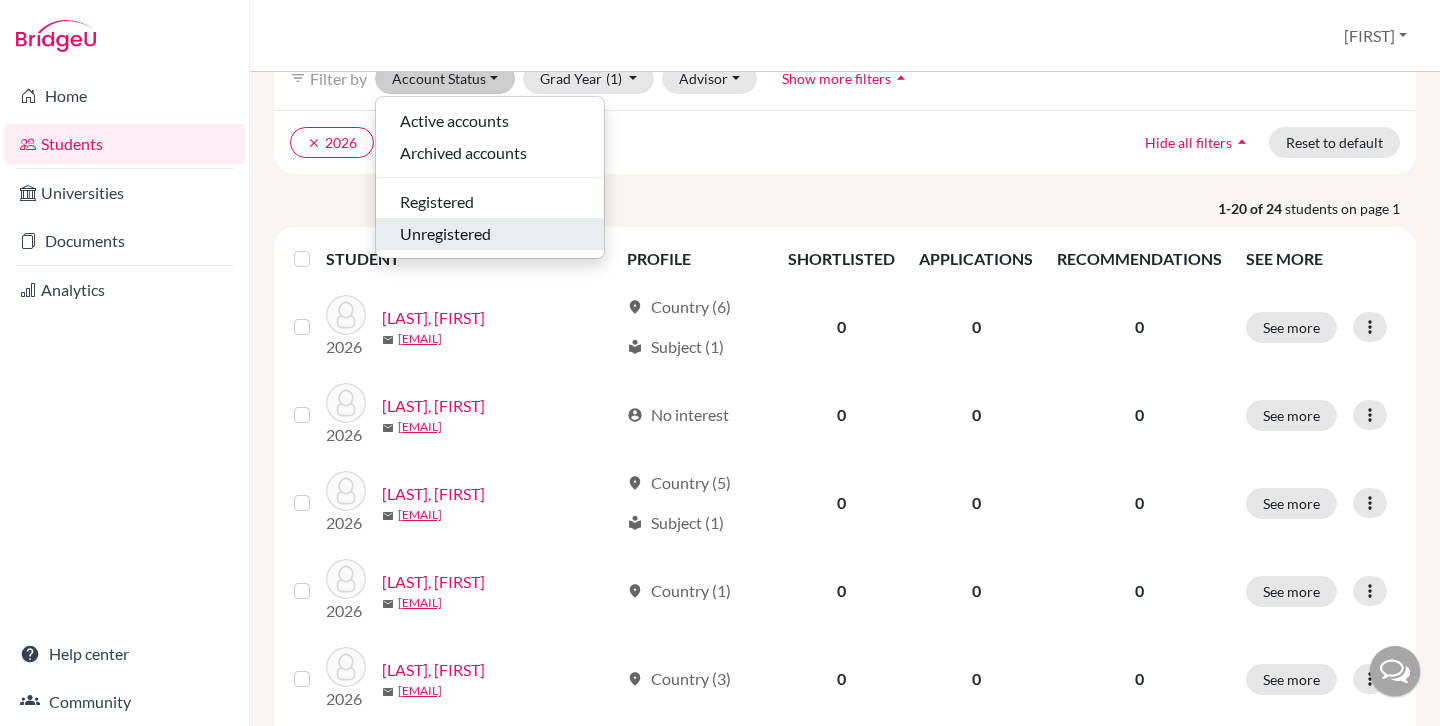 click on "Unregistered" at bounding box center (445, 234) 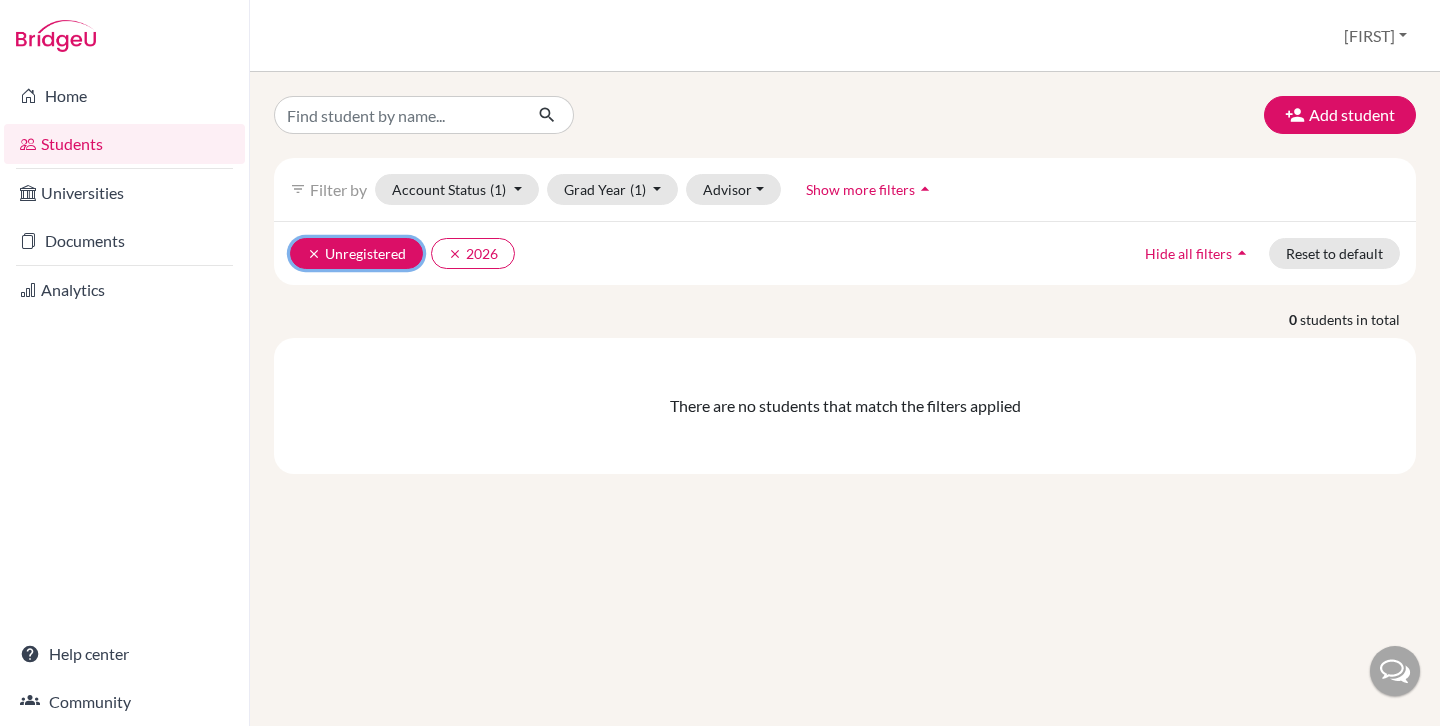 click on "clear" at bounding box center (314, 254) 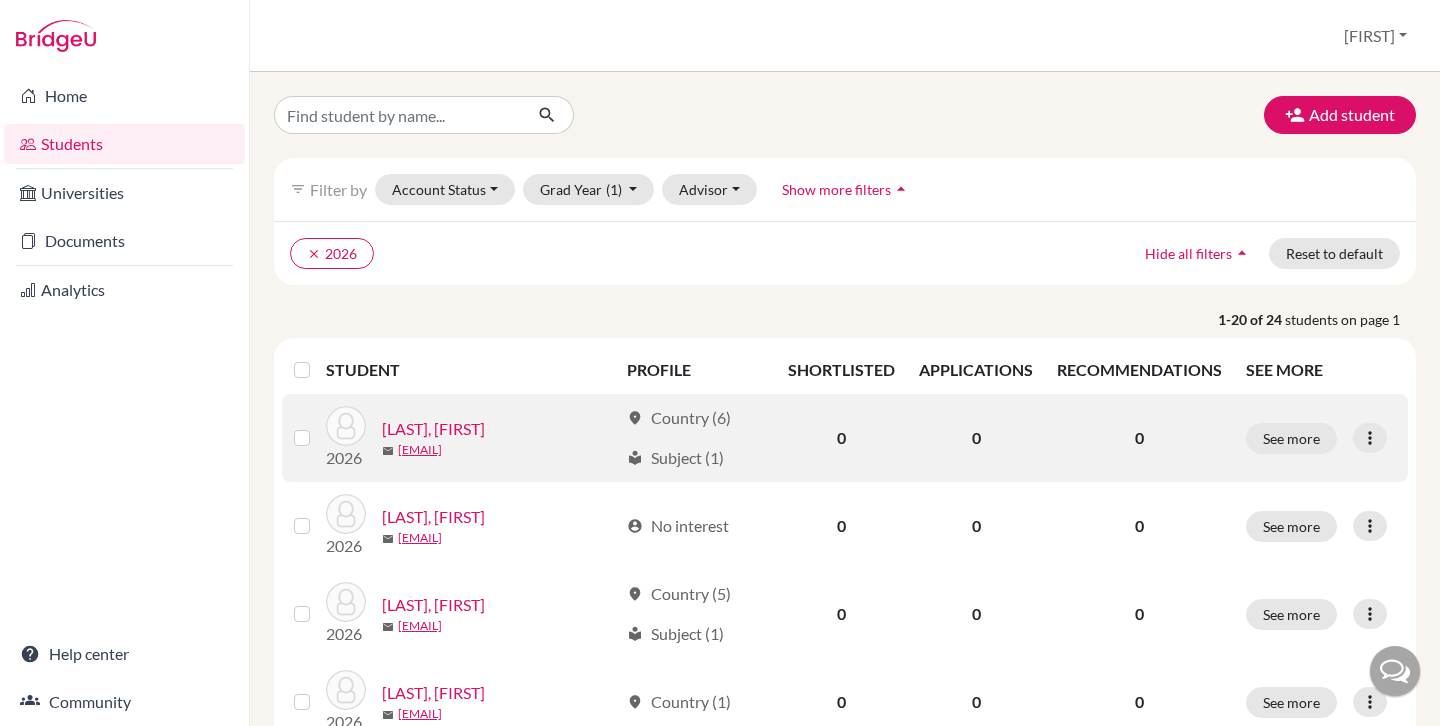 click on "[LAST], [FIRST]" at bounding box center [433, 429] 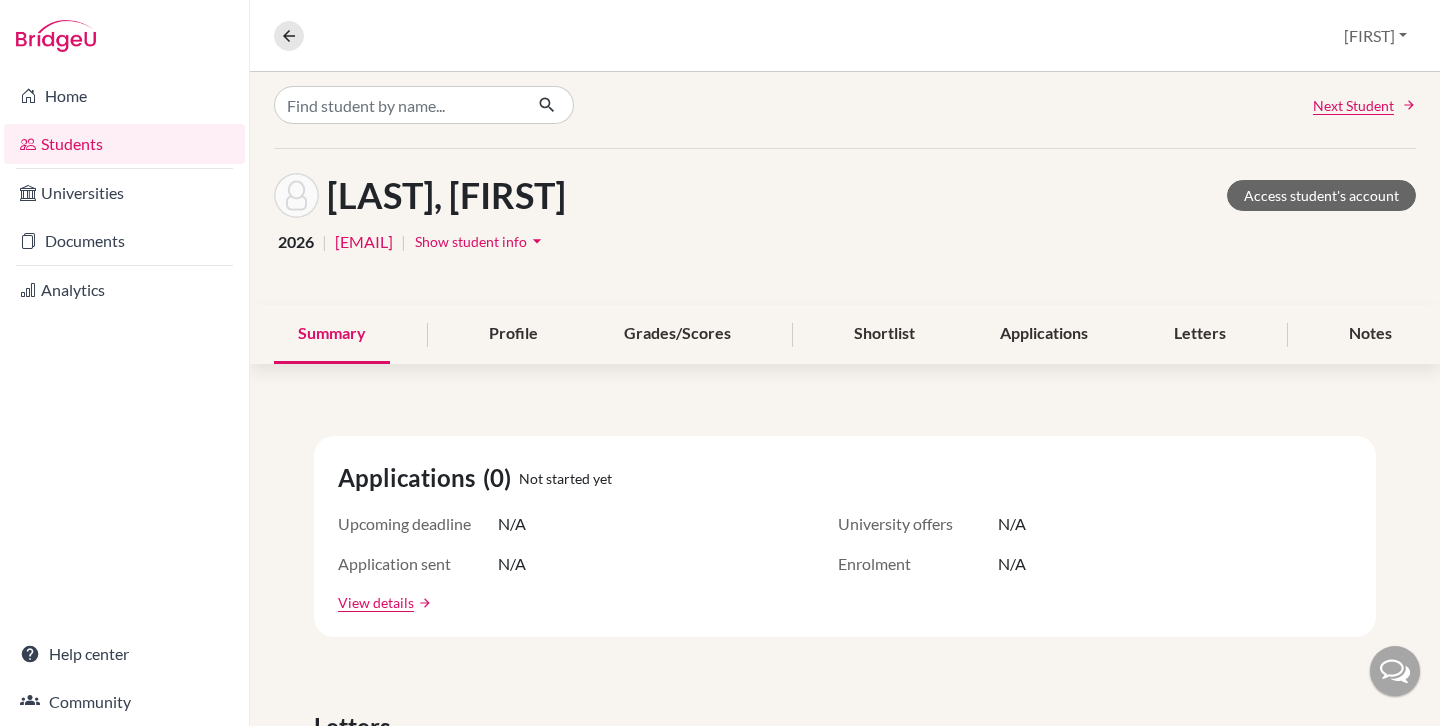 scroll, scrollTop: 5, scrollLeft: 0, axis: vertical 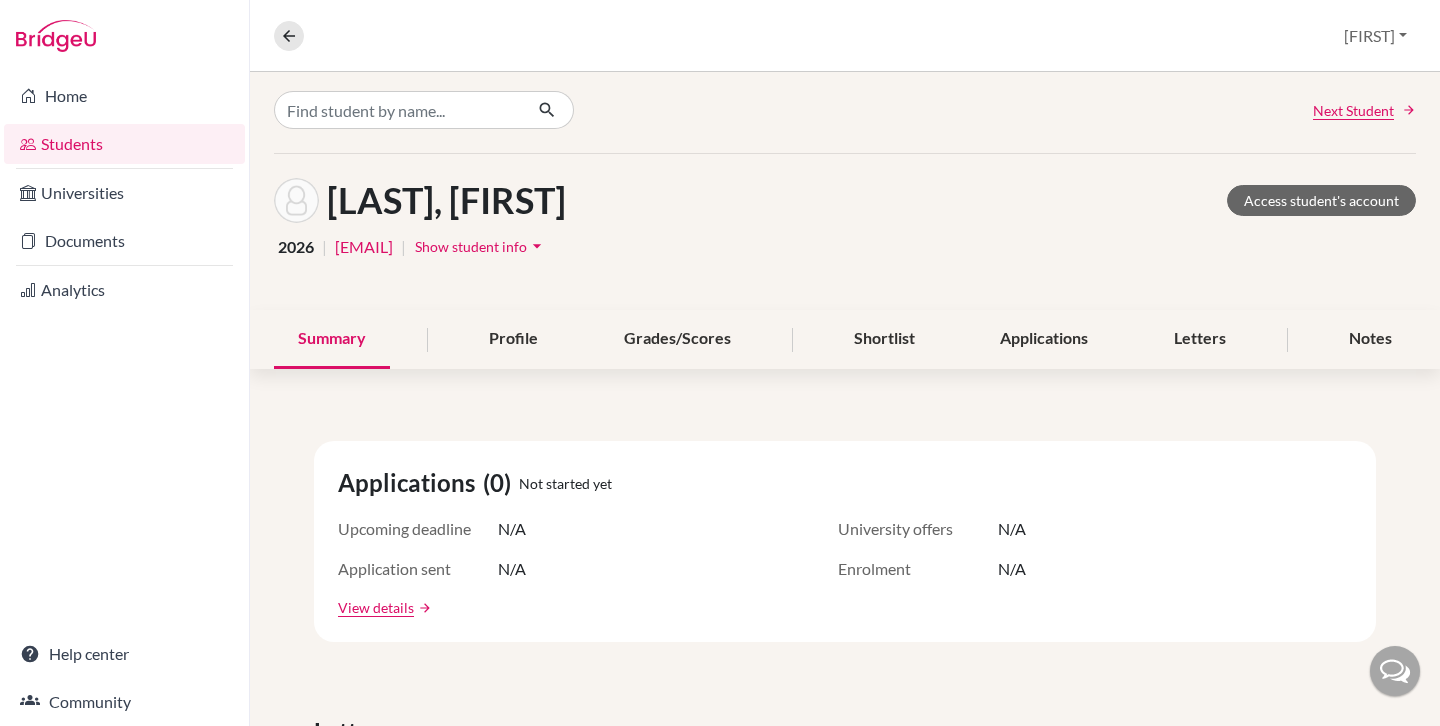 click on "Students" at bounding box center [124, 144] 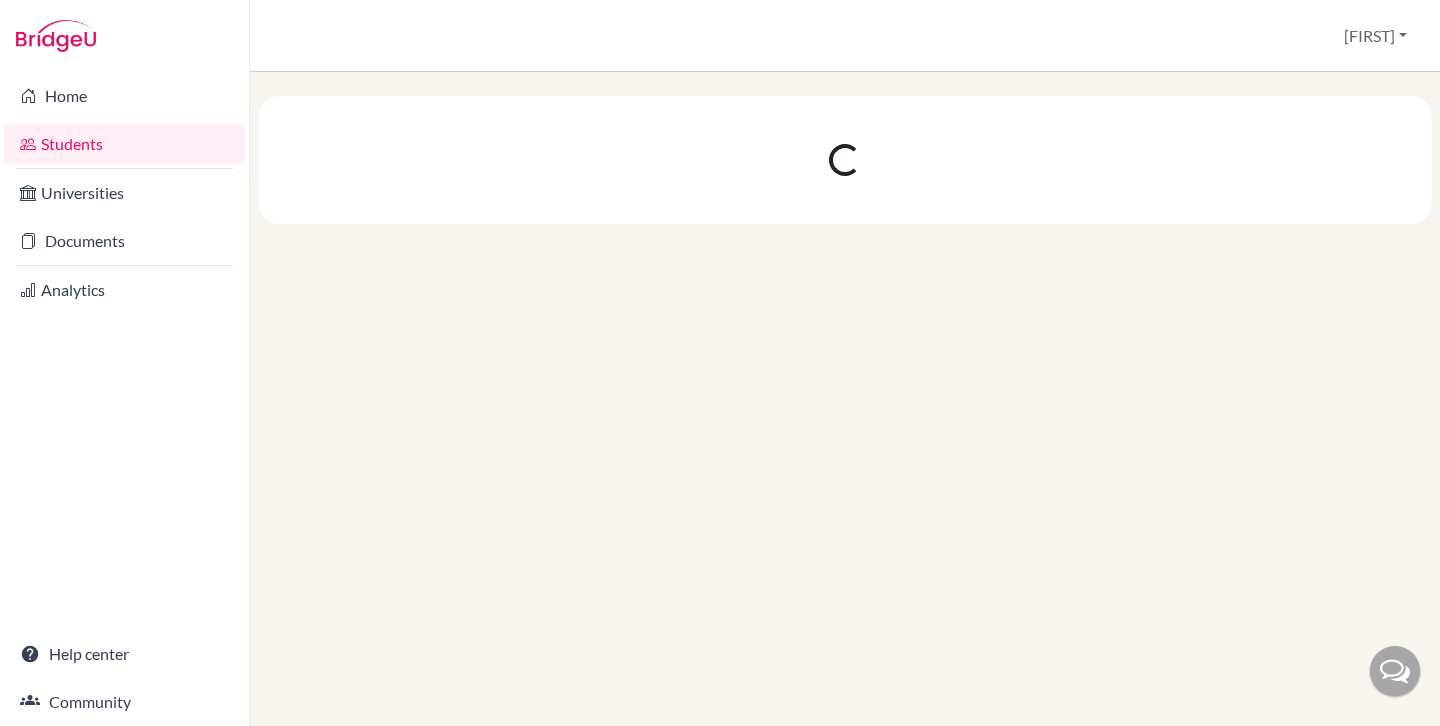 scroll, scrollTop: 0, scrollLeft: 0, axis: both 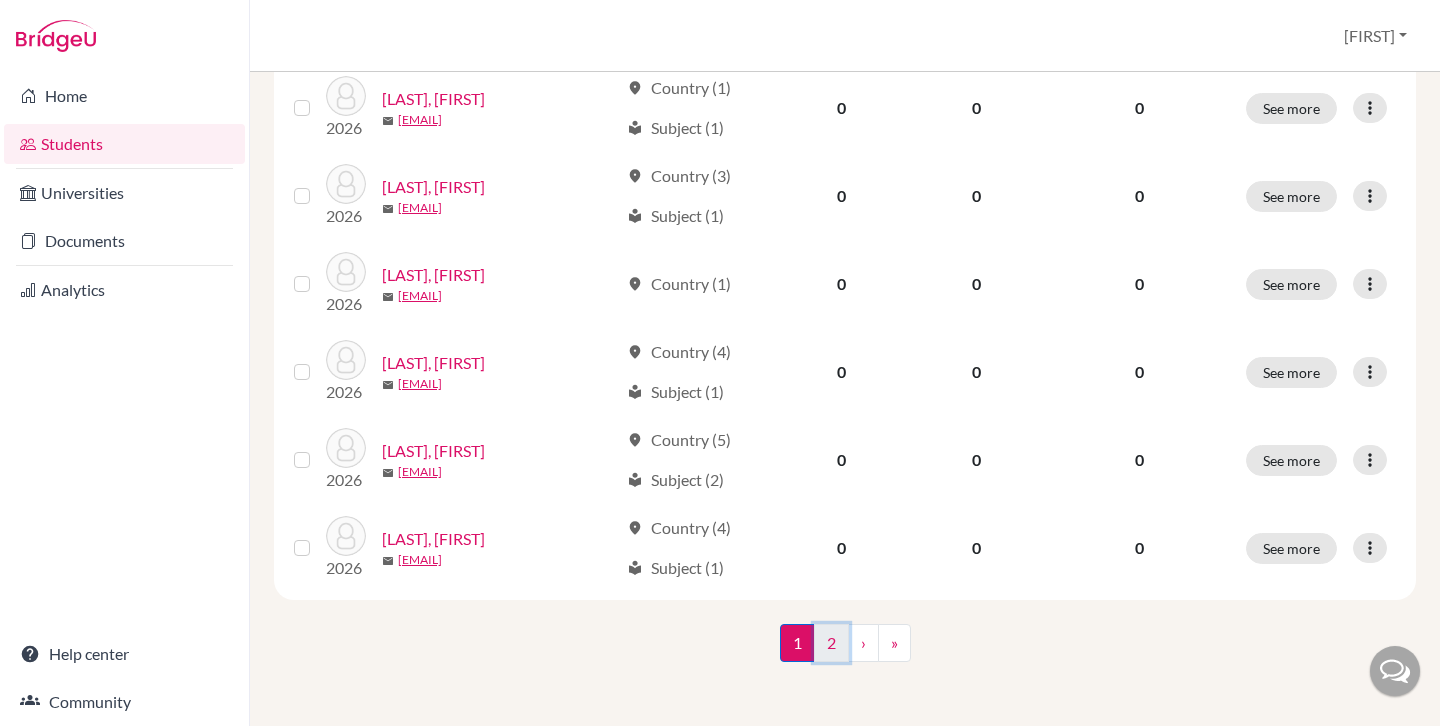 click on "2" at bounding box center [831, 643] 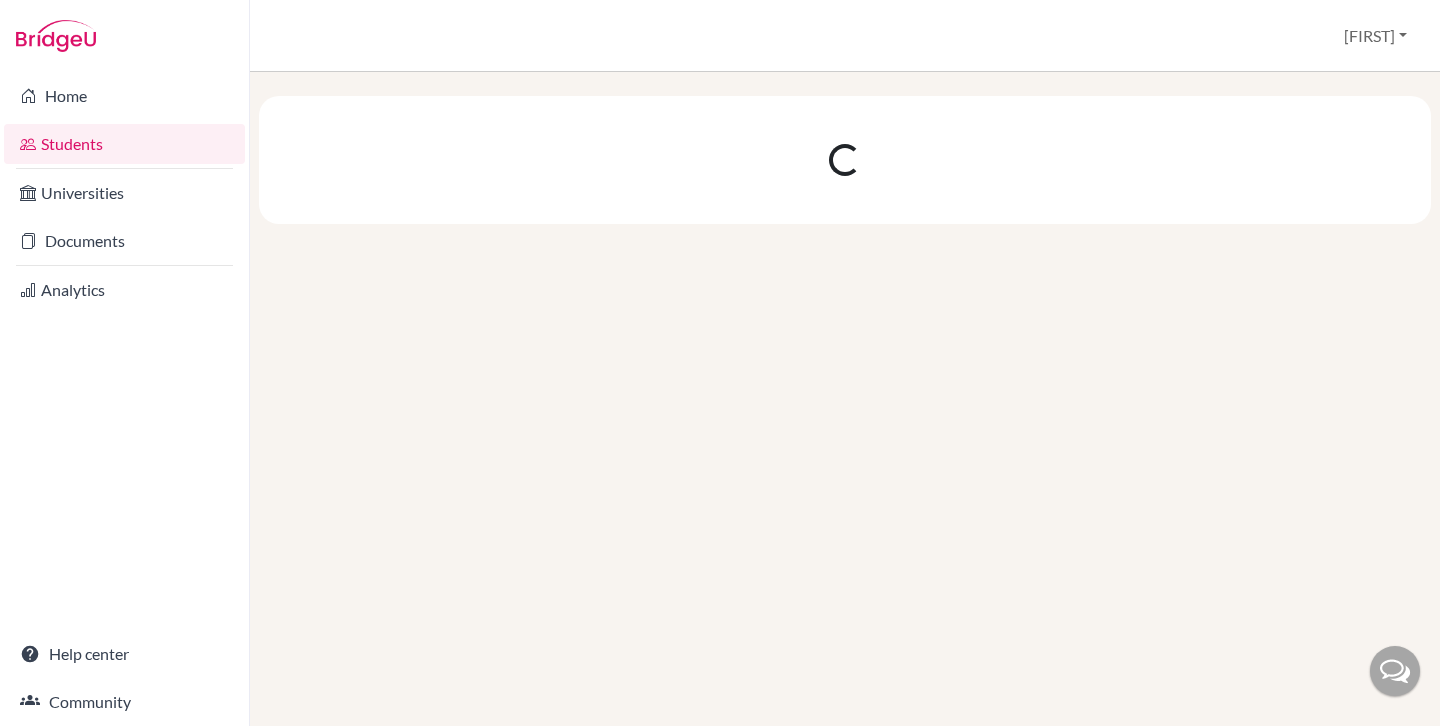 scroll, scrollTop: 0, scrollLeft: 0, axis: both 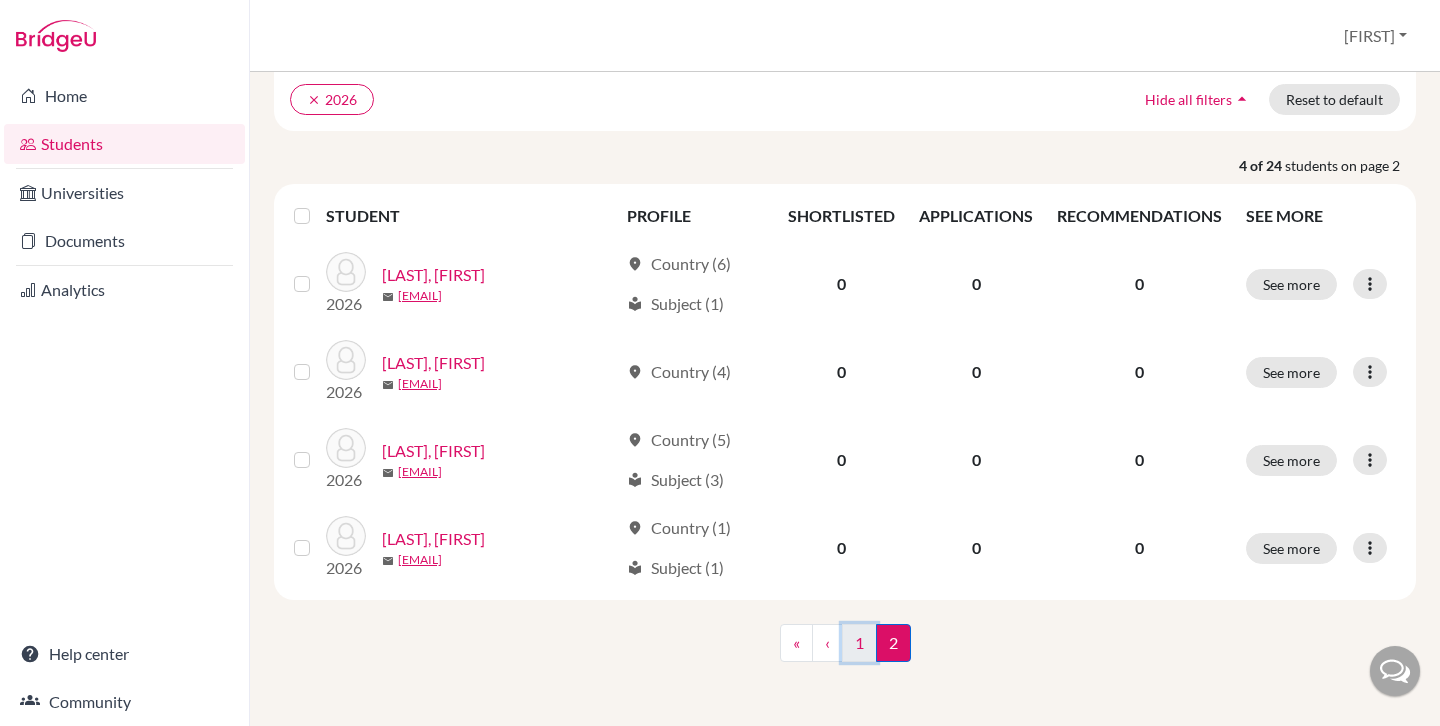 click on "1" at bounding box center (859, 643) 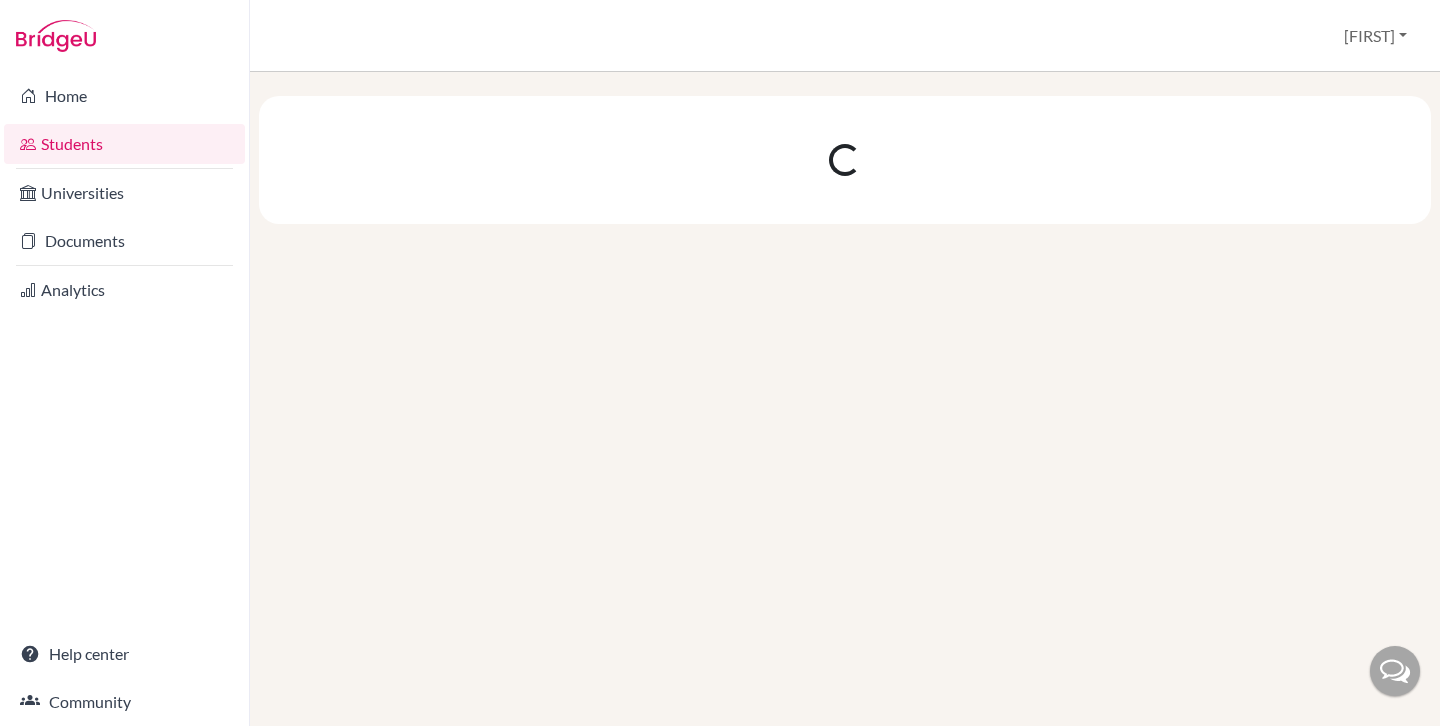 scroll, scrollTop: 0, scrollLeft: 0, axis: both 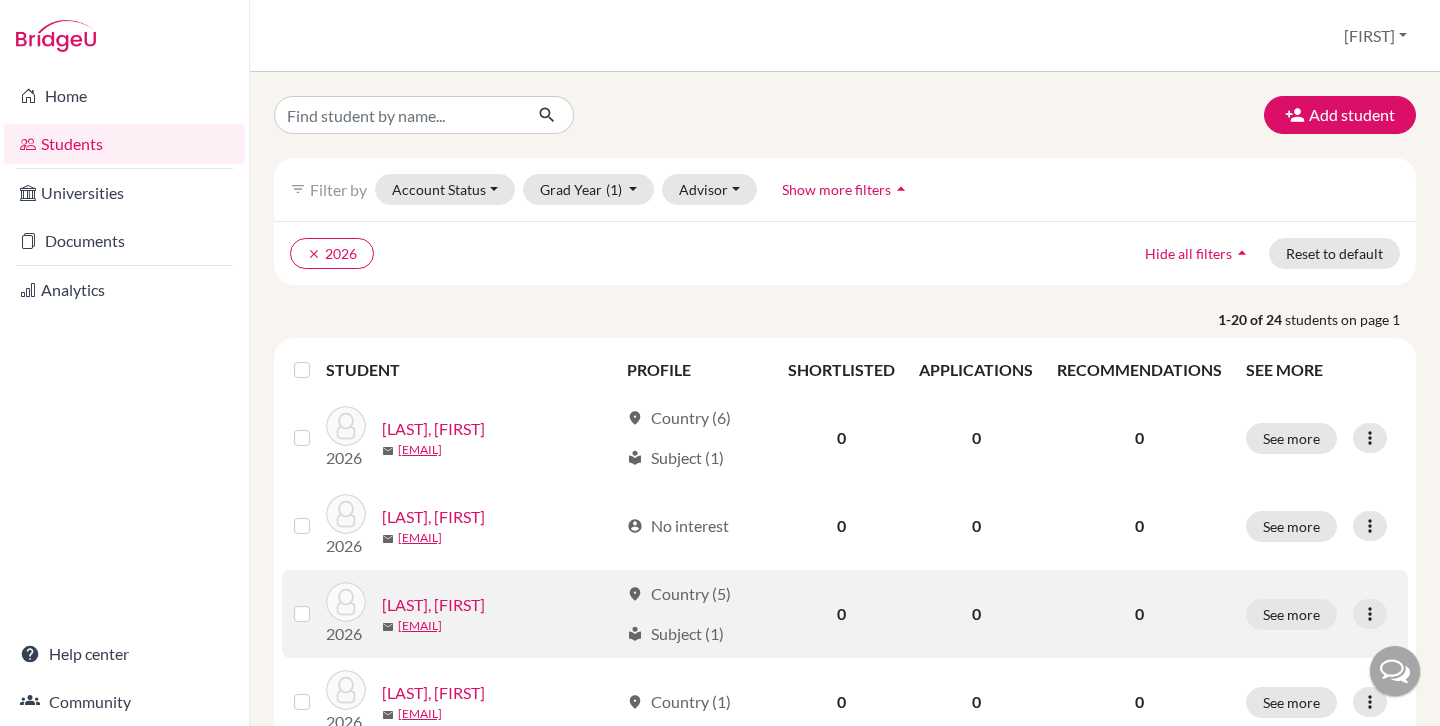 click on "[LAST], [FIRST]" at bounding box center (433, 605) 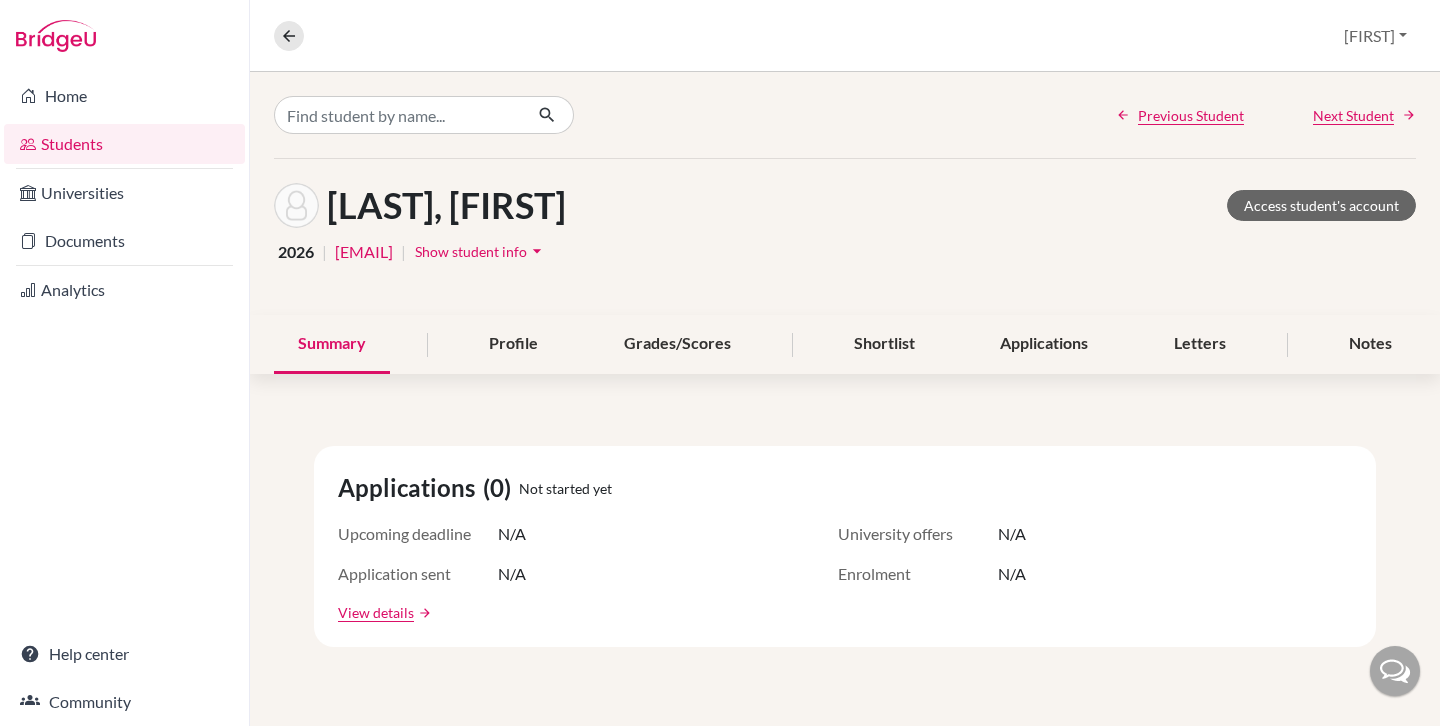 scroll, scrollTop: 107, scrollLeft: 0, axis: vertical 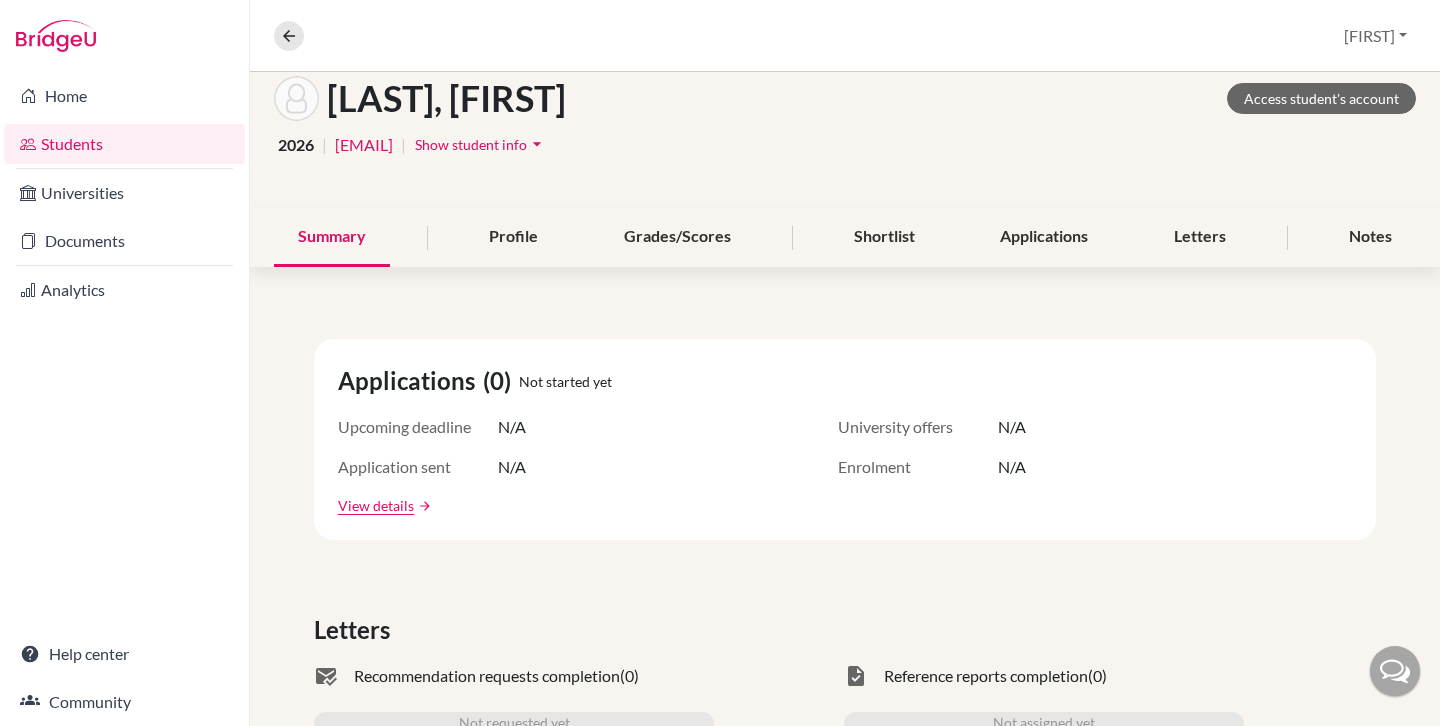 click on "arrow_drop_down" at bounding box center (537, 144) 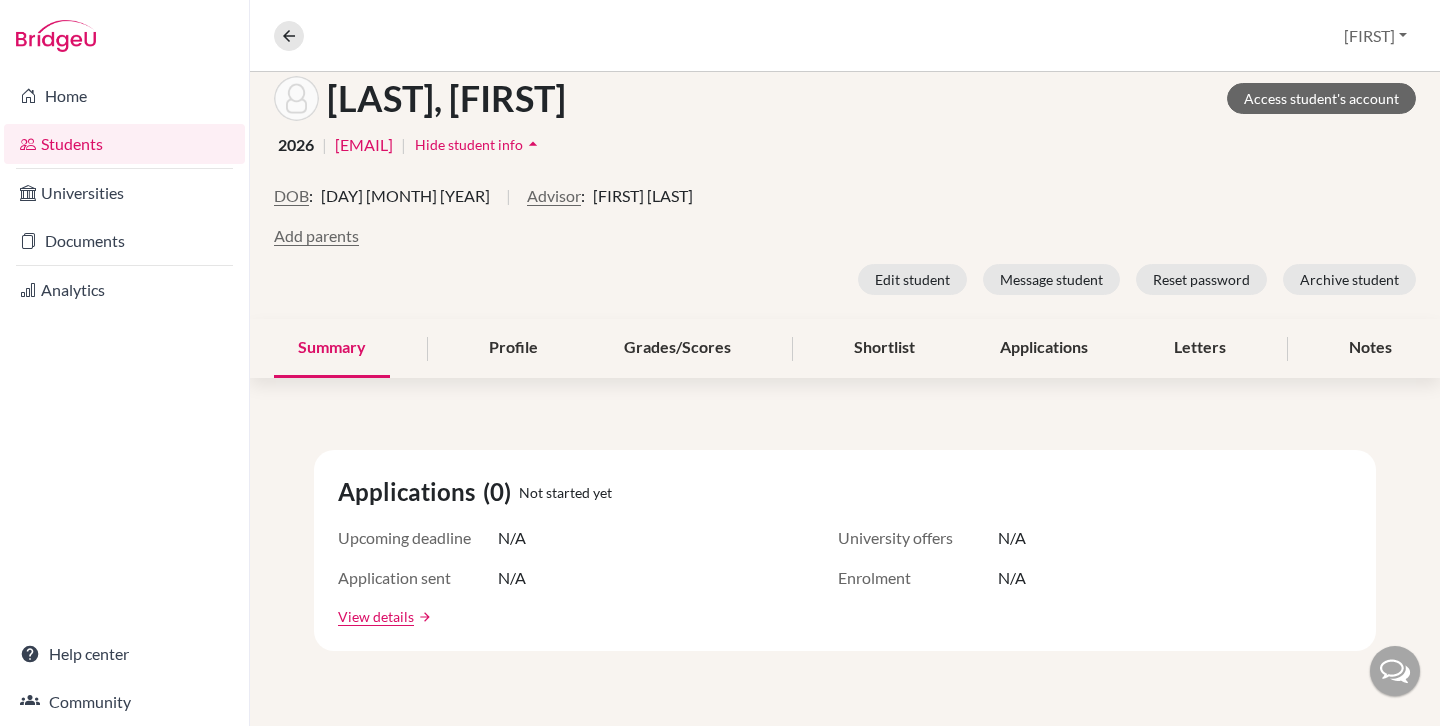 click on "arrow_drop_up" at bounding box center [533, 144] 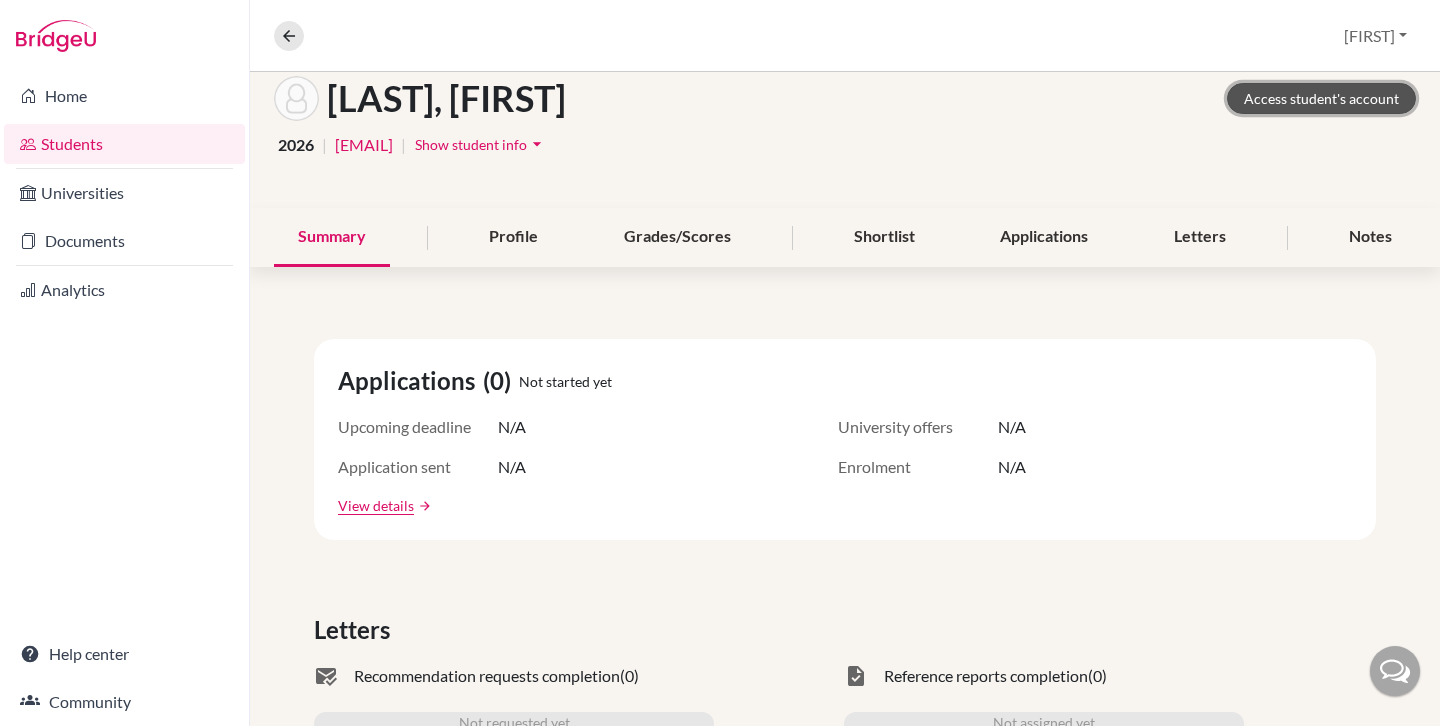 click on "Access student's account" at bounding box center (1321, 98) 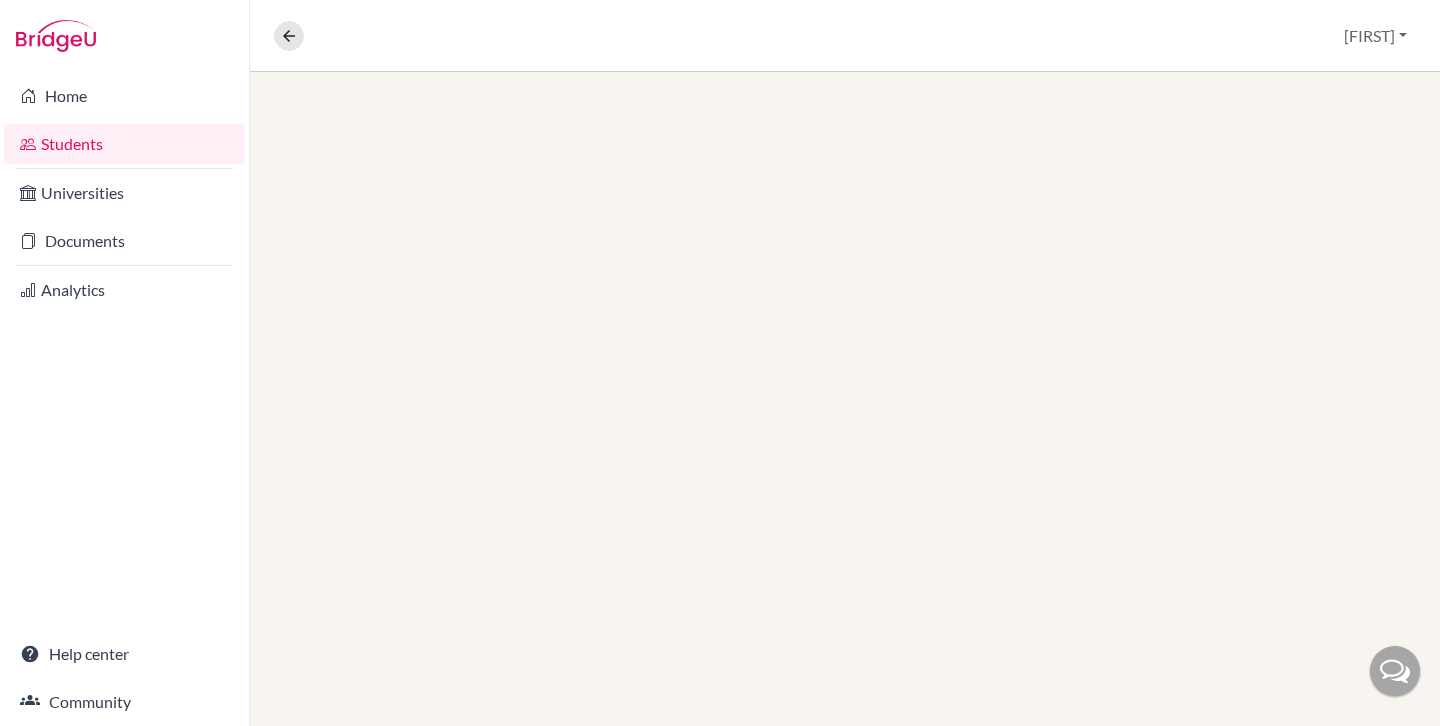 scroll, scrollTop: 0, scrollLeft: 0, axis: both 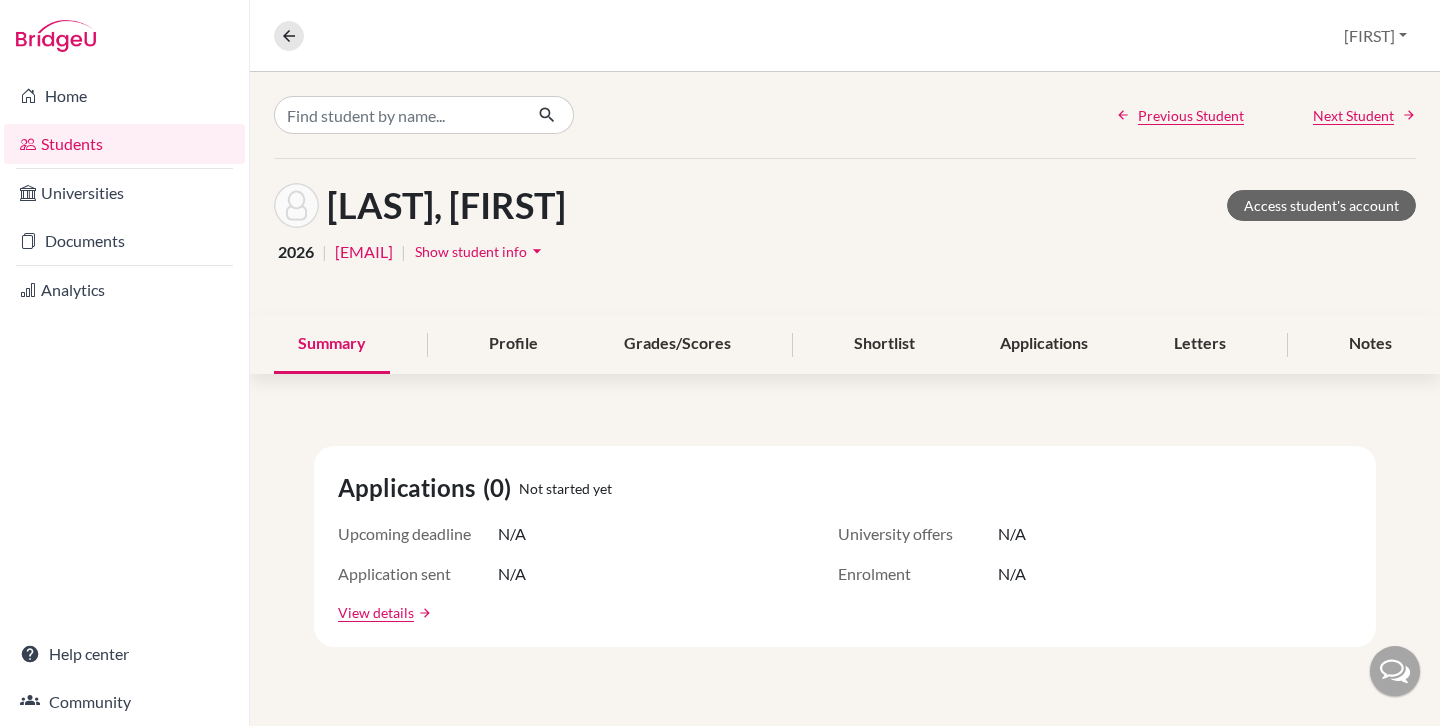click on "Students" at bounding box center [124, 144] 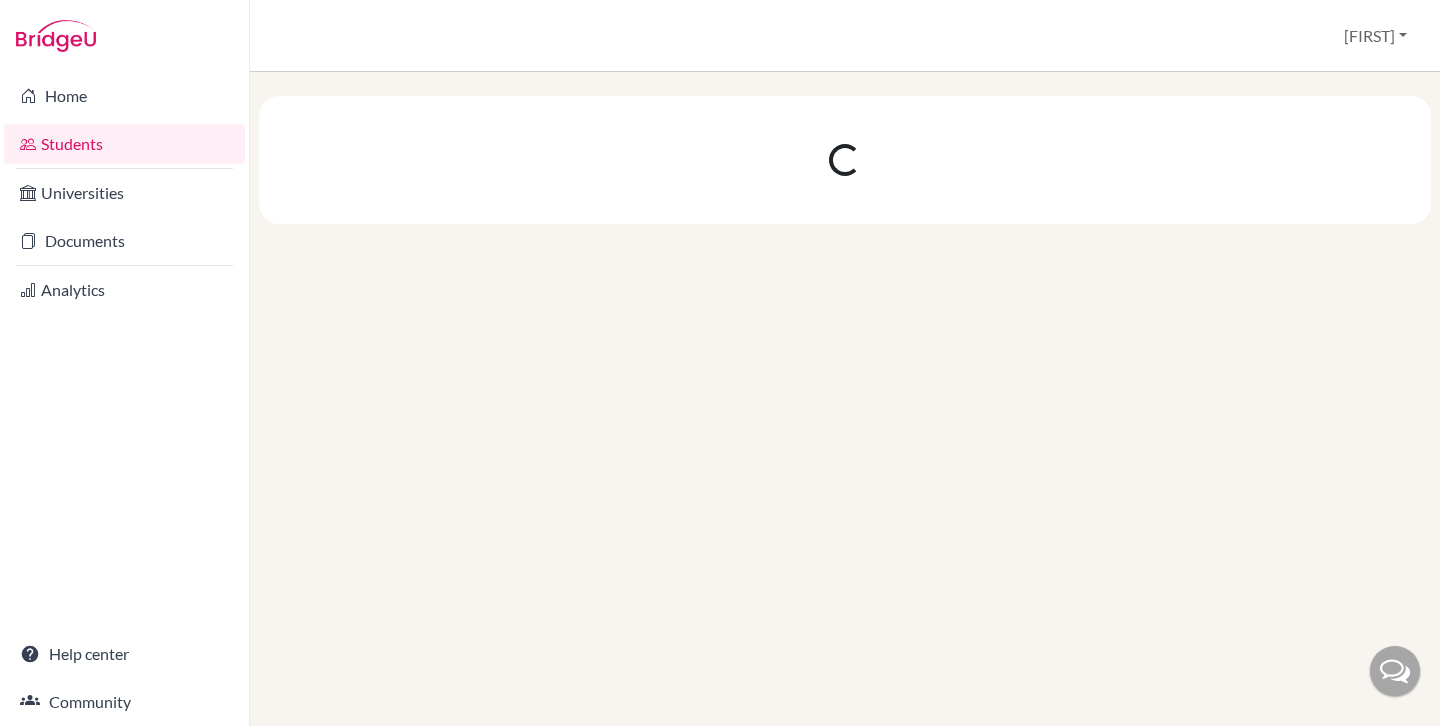 scroll, scrollTop: 0, scrollLeft: 0, axis: both 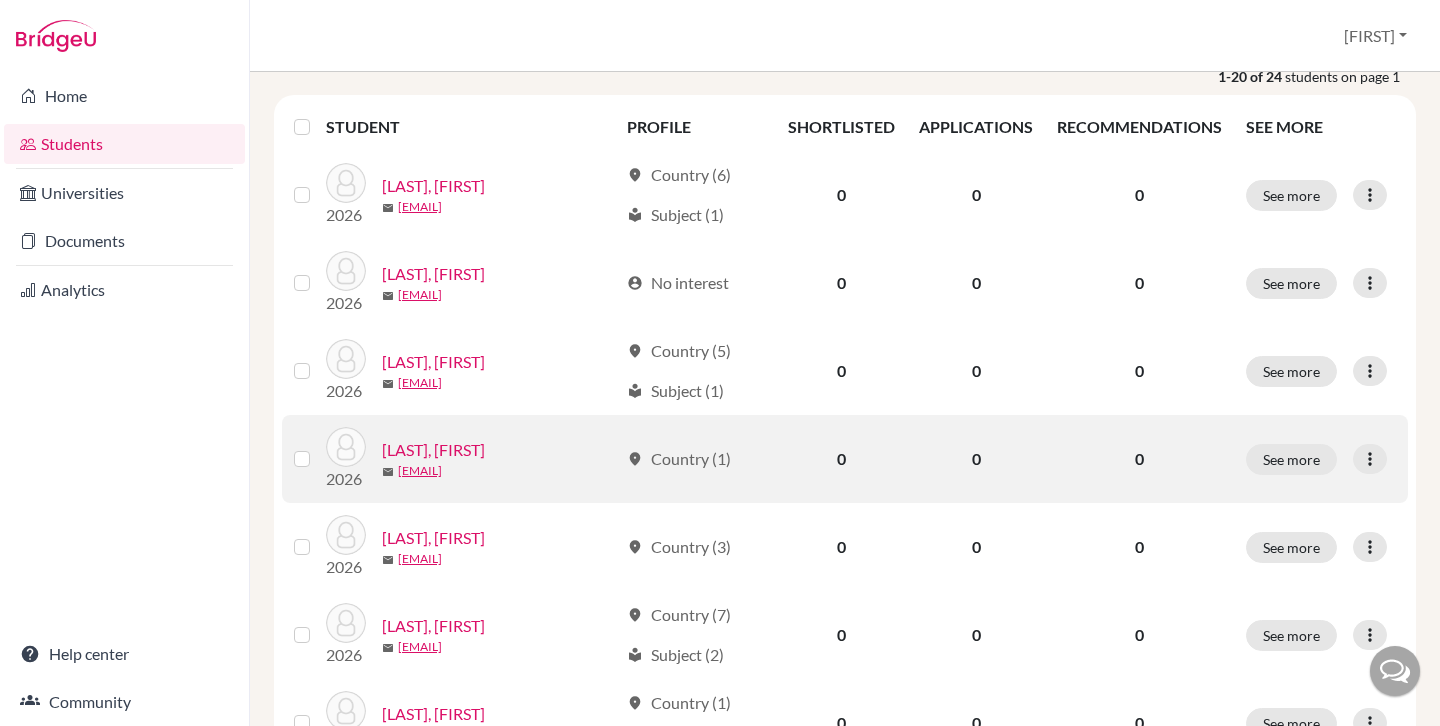click on "[LAST], [FIRST]" at bounding box center (433, 450) 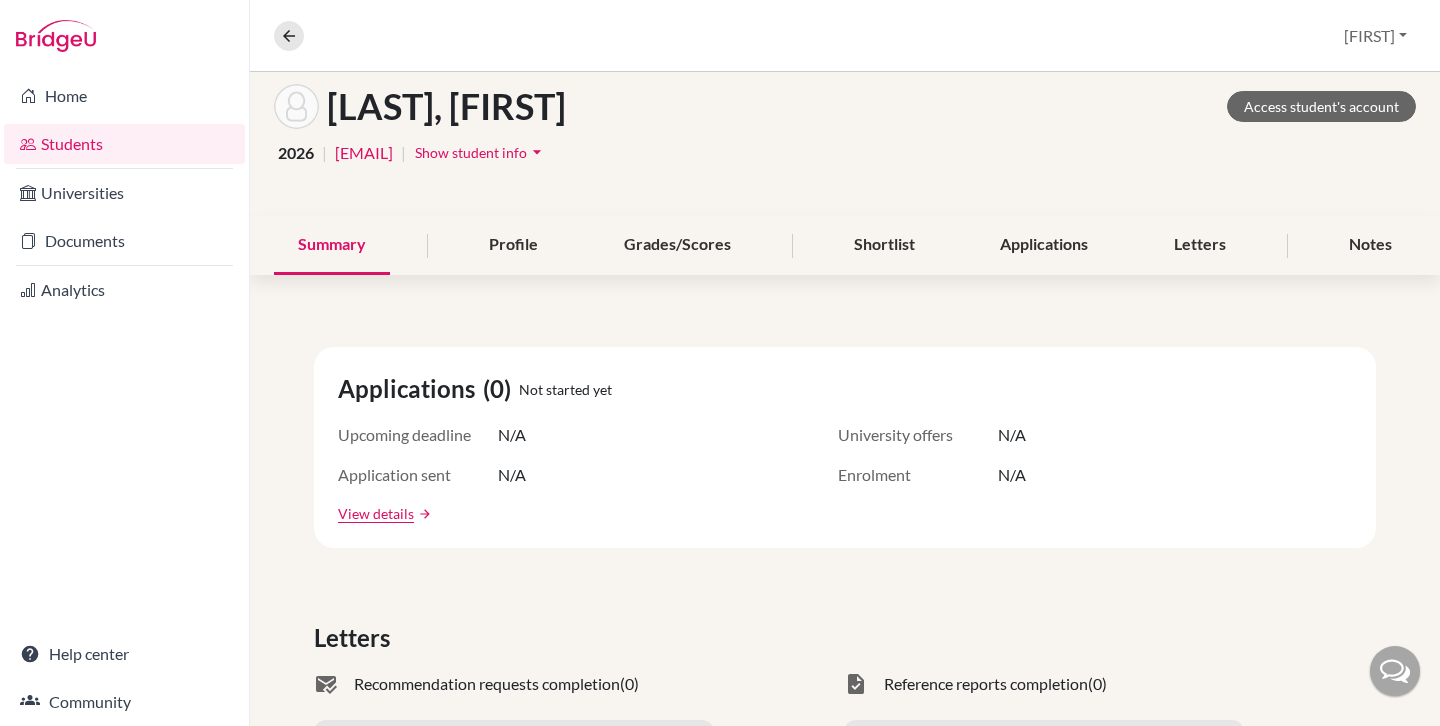 scroll, scrollTop: 100, scrollLeft: 0, axis: vertical 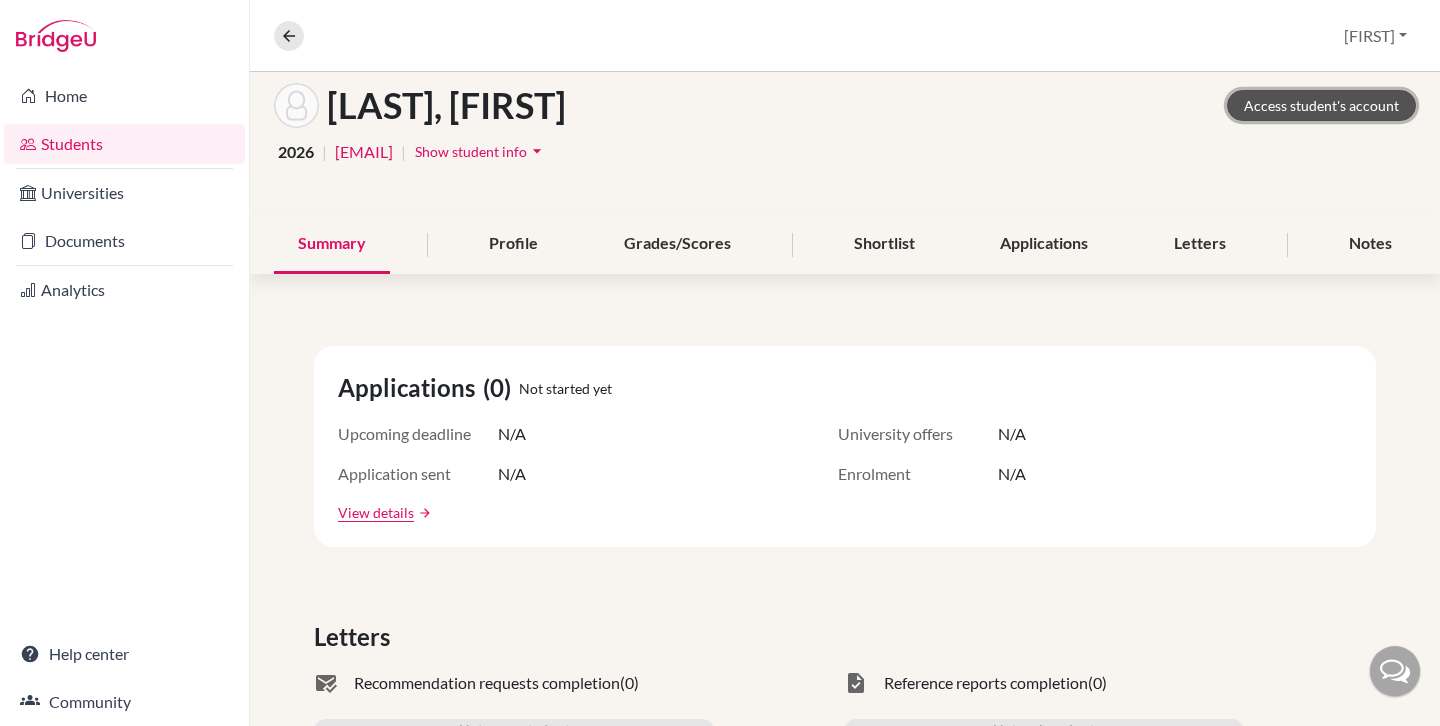 click on "Access student's account" at bounding box center (1321, 105) 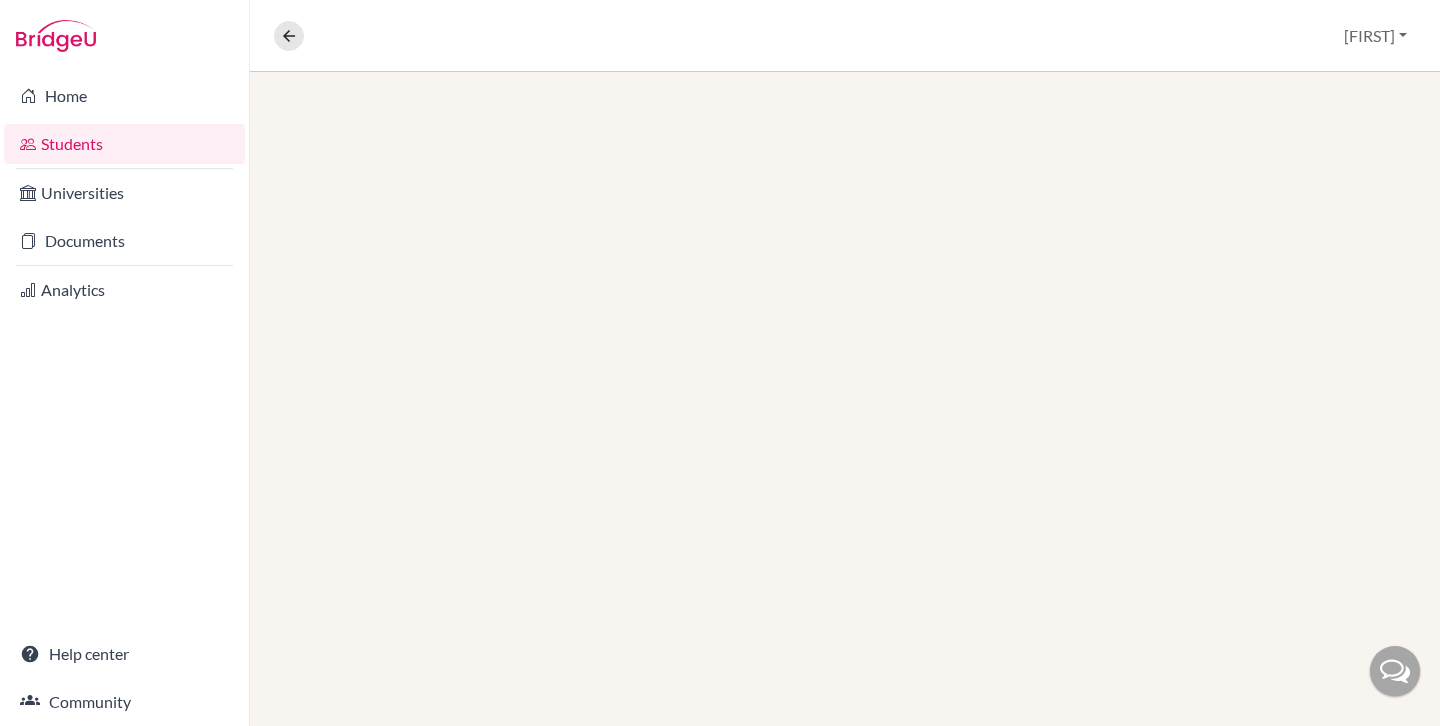 scroll, scrollTop: 0, scrollLeft: 0, axis: both 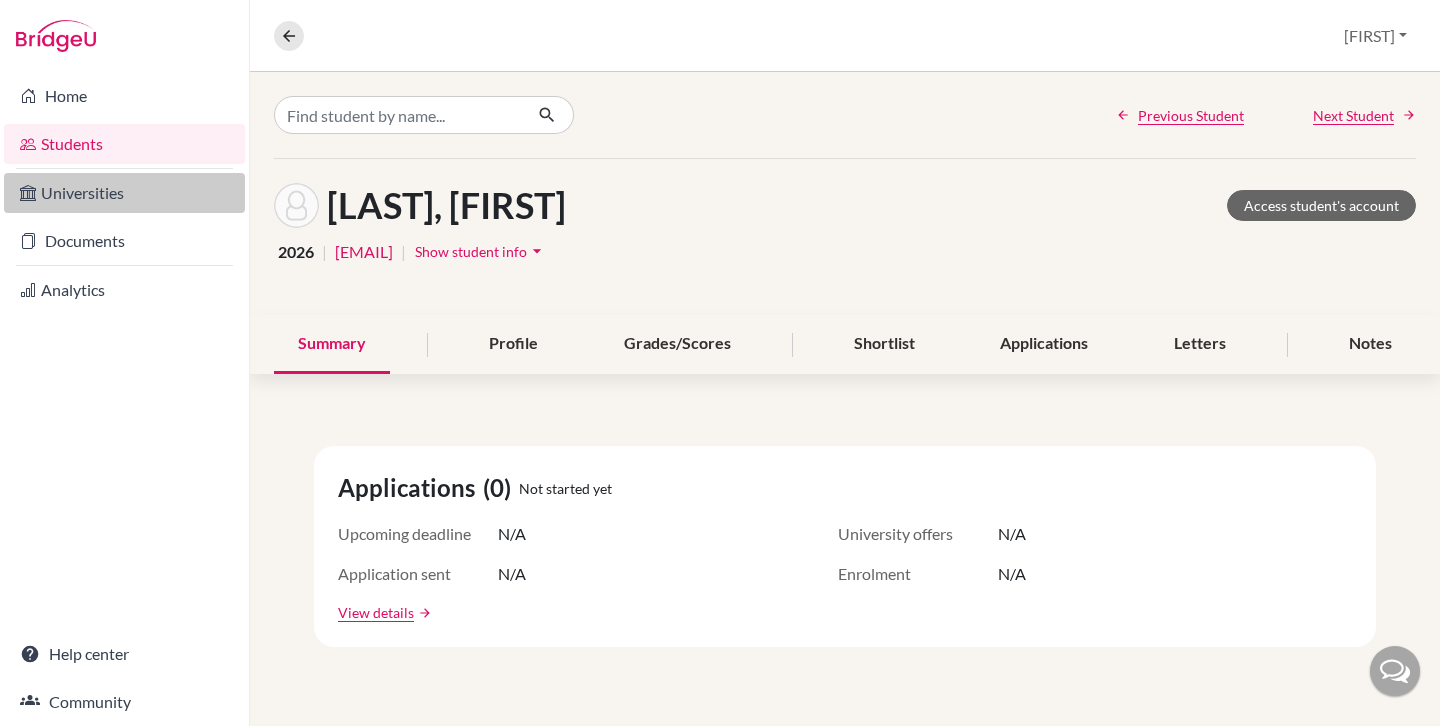 click on "Universities" at bounding box center (124, 193) 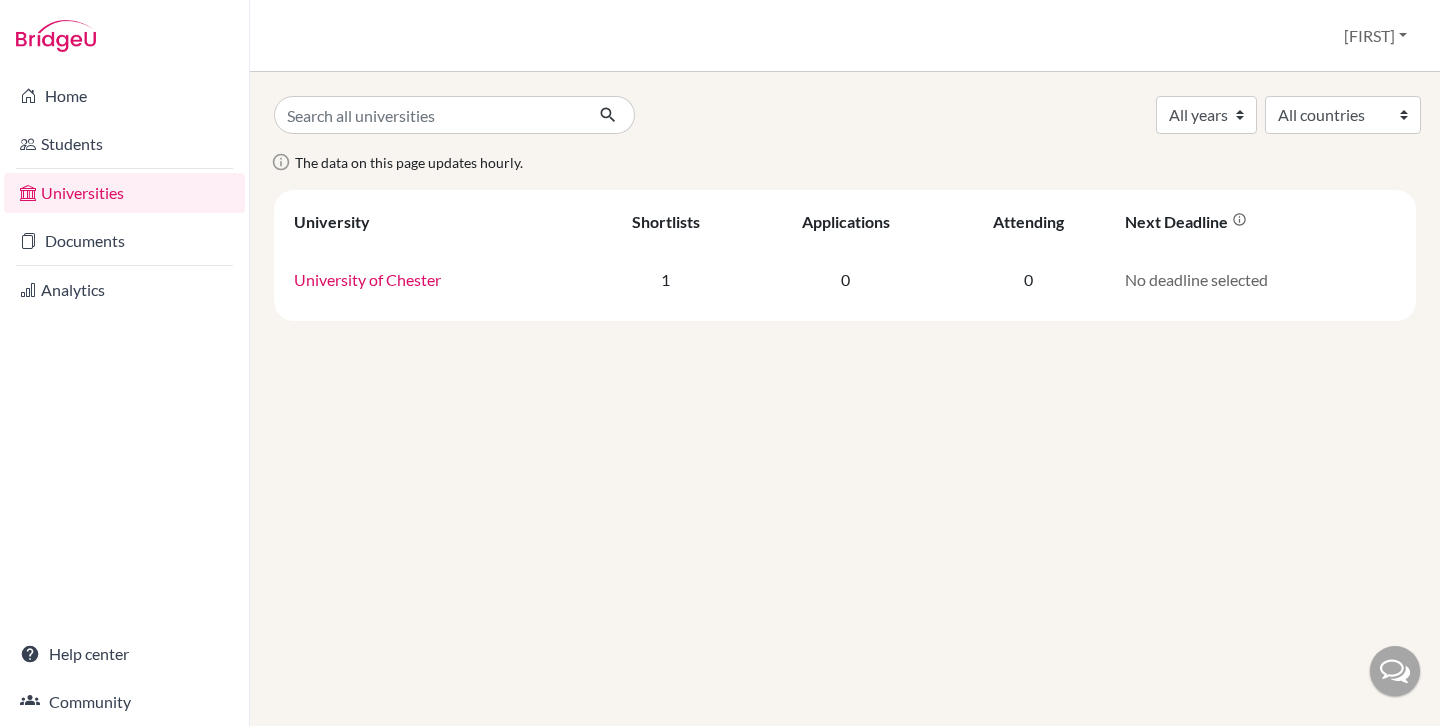 scroll, scrollTop: 0, scrollLeft: 0, axis: both 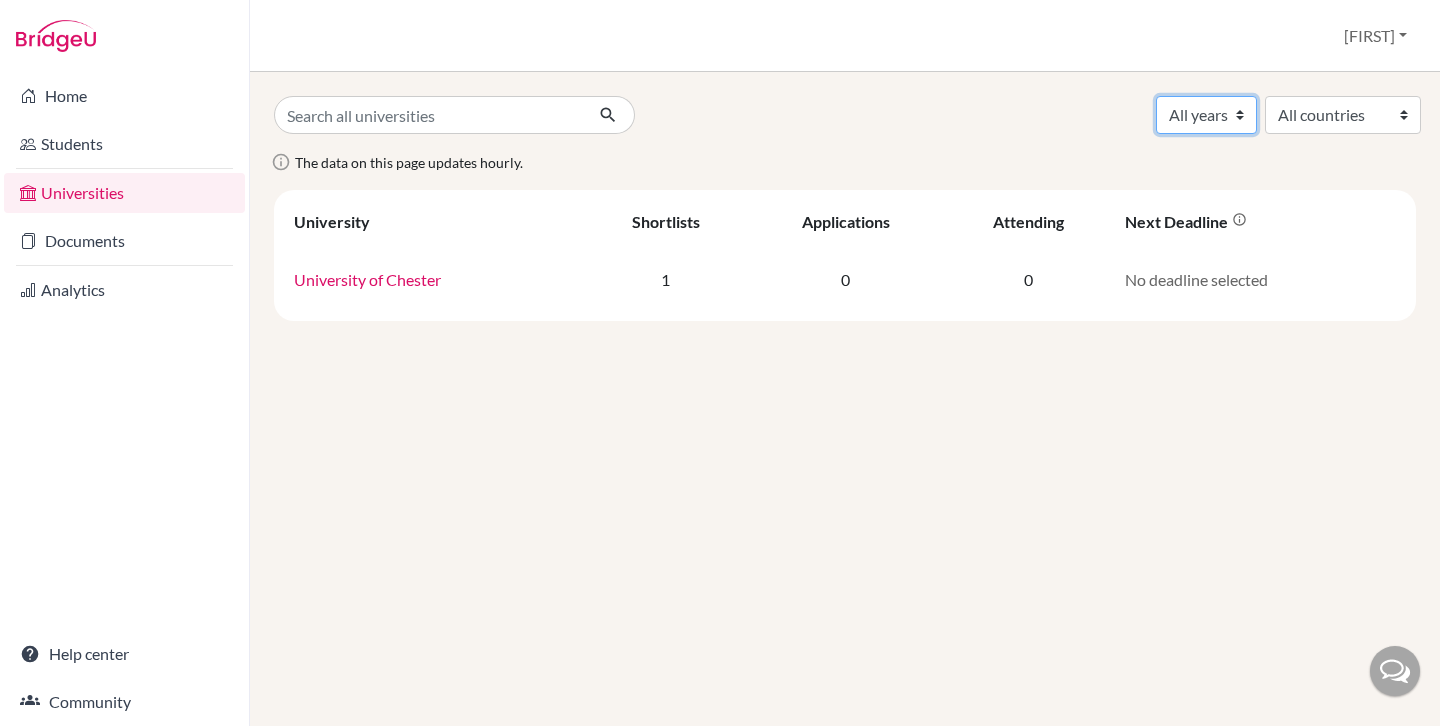 click on "All years 2030 2026" at bounding box center (1206, 115) 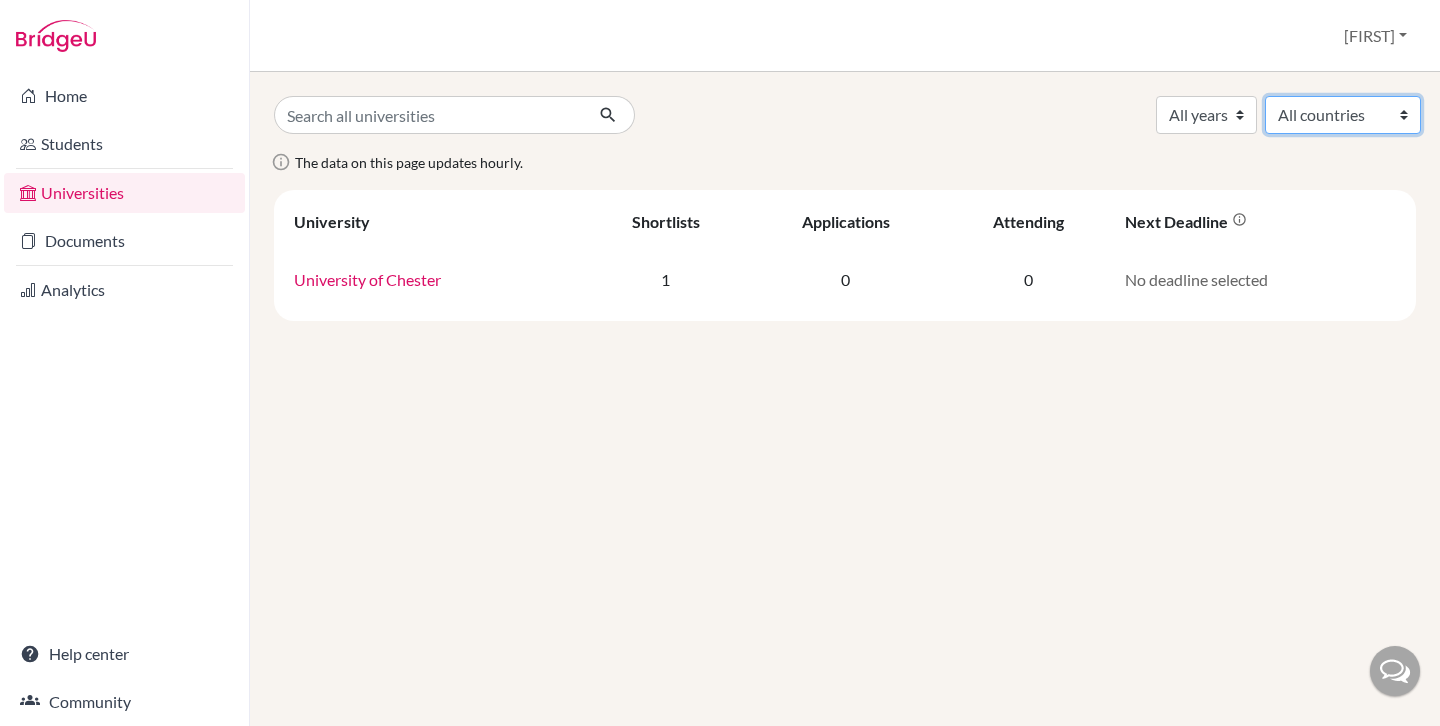 click on "All countries United Kingdom" at bounding box center (1343, 115) 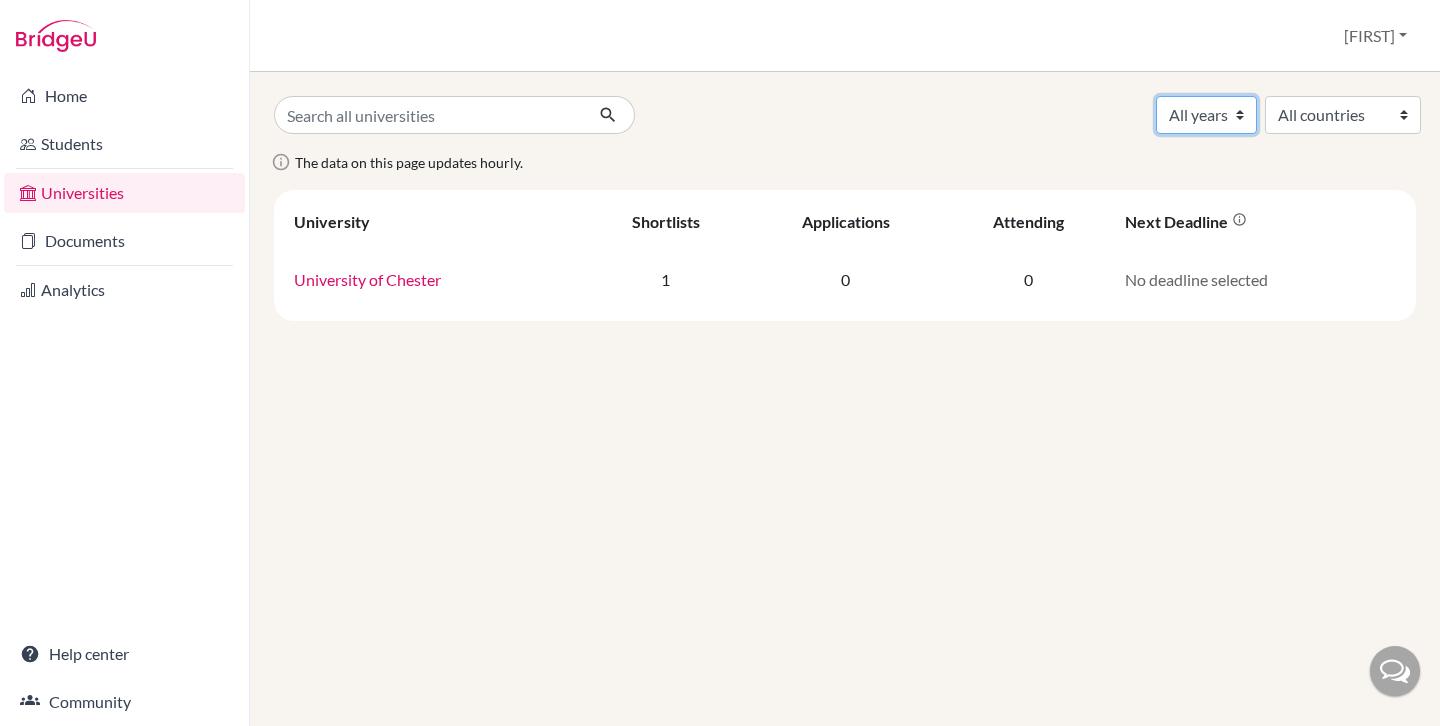 click on "All years 2030 2026" at bounding box center (1206, 115) 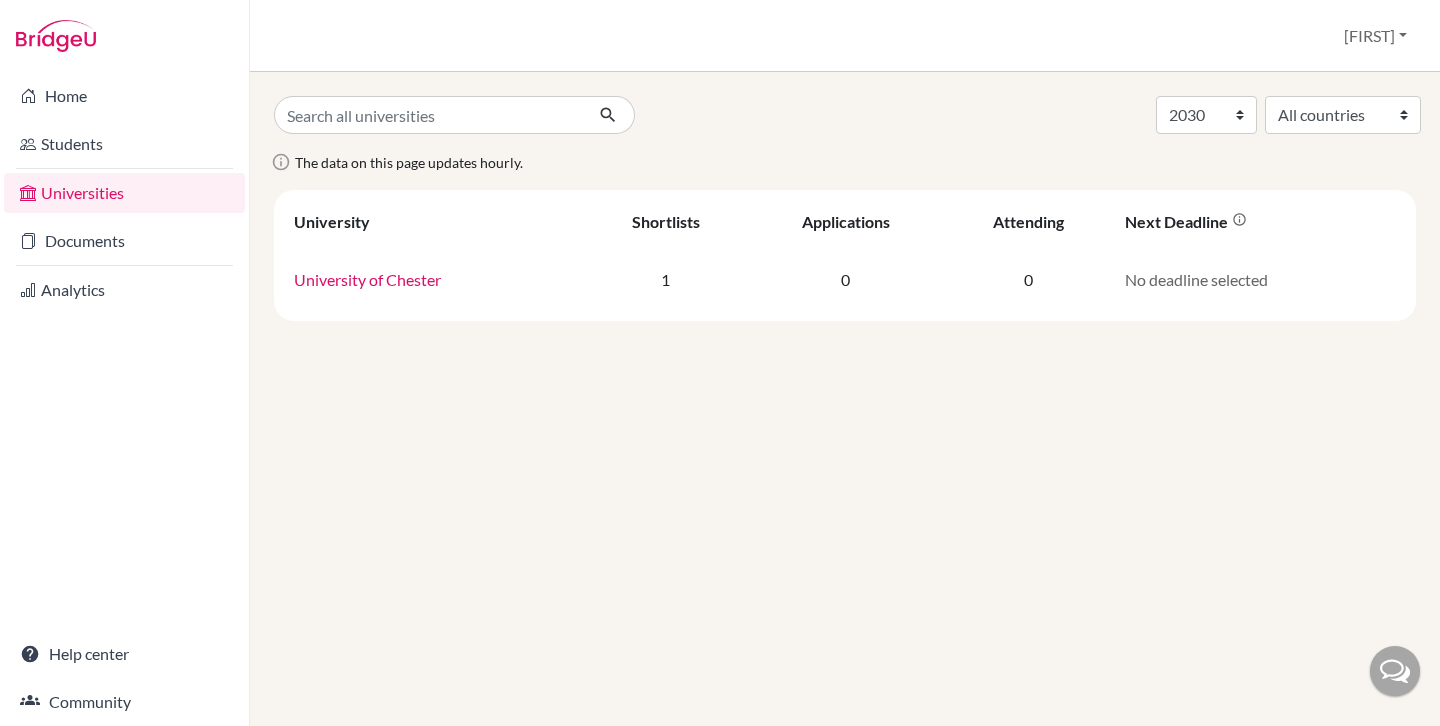 scroll, scrollTop: 0, scrollLeft: 0, axis: both 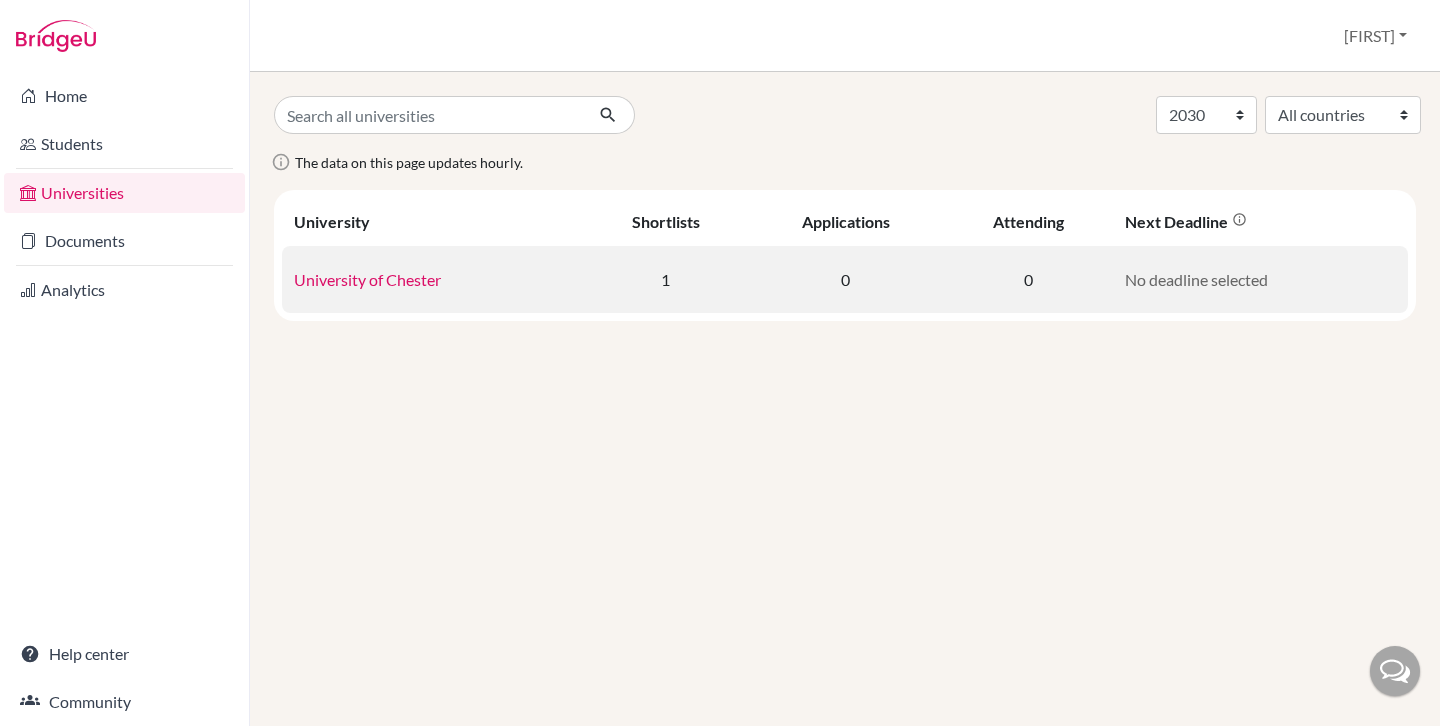 click on "University of Chester" at bounding box center [367, 279] 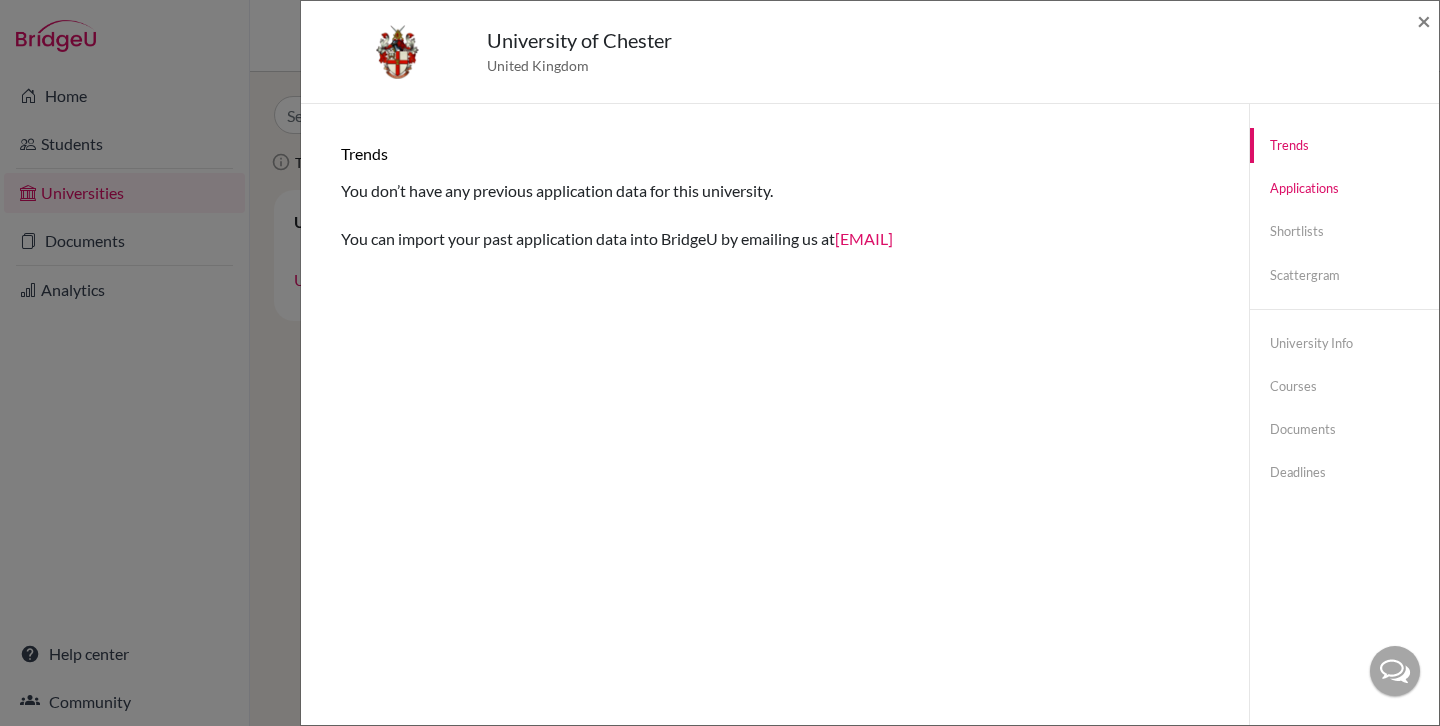 click on "Applications" at bounding box center [1344, 188] 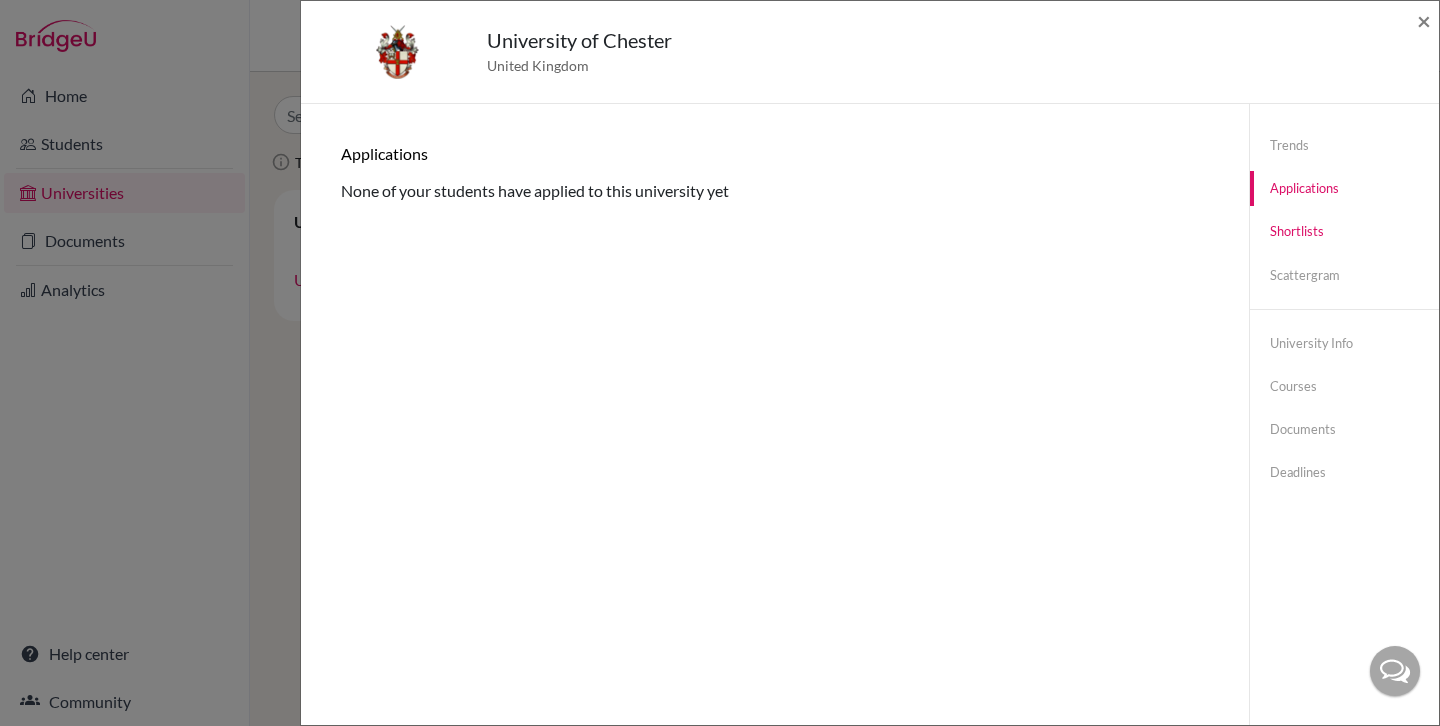 click on "Shortlists" at bounding box center [1344, 231] 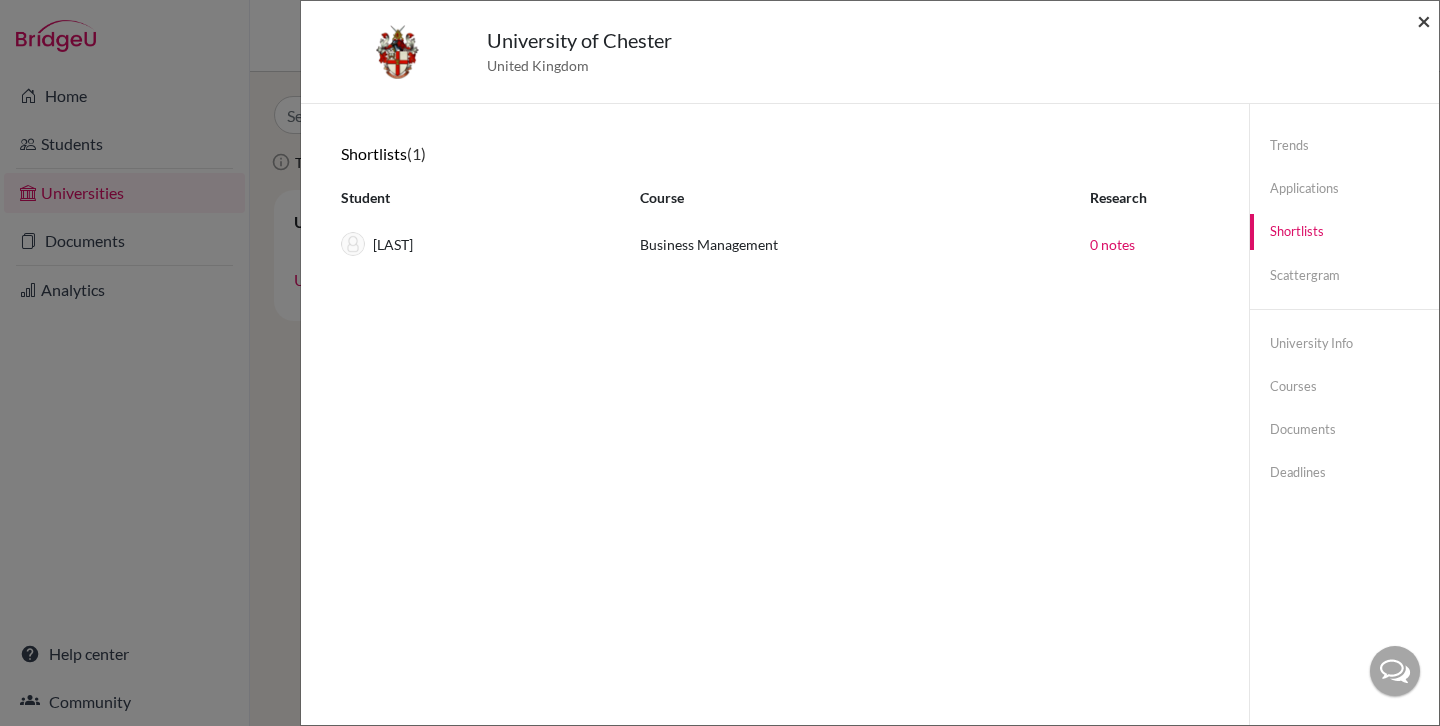 click on "×" at bounding box center [1424, 20] 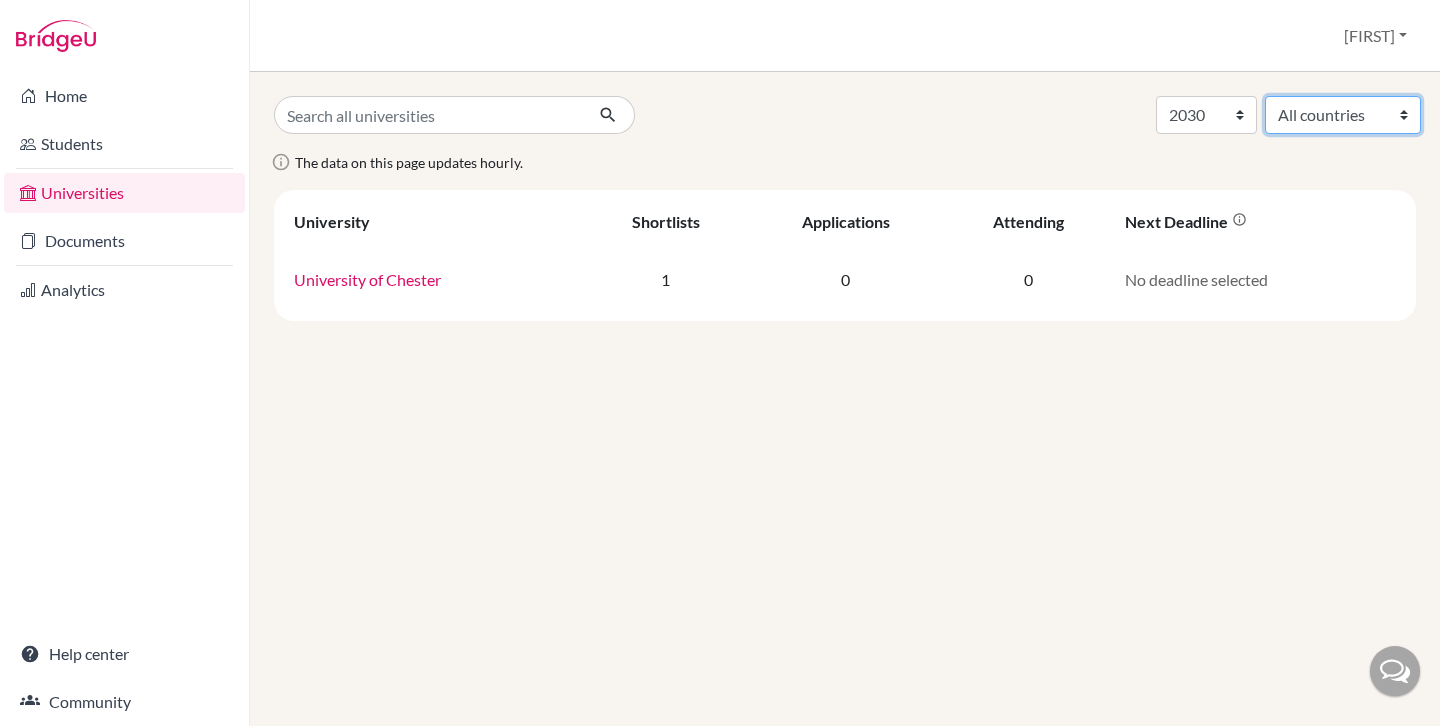 click on "All countries [COUNTRY]" at bounding box center (1343, 115) 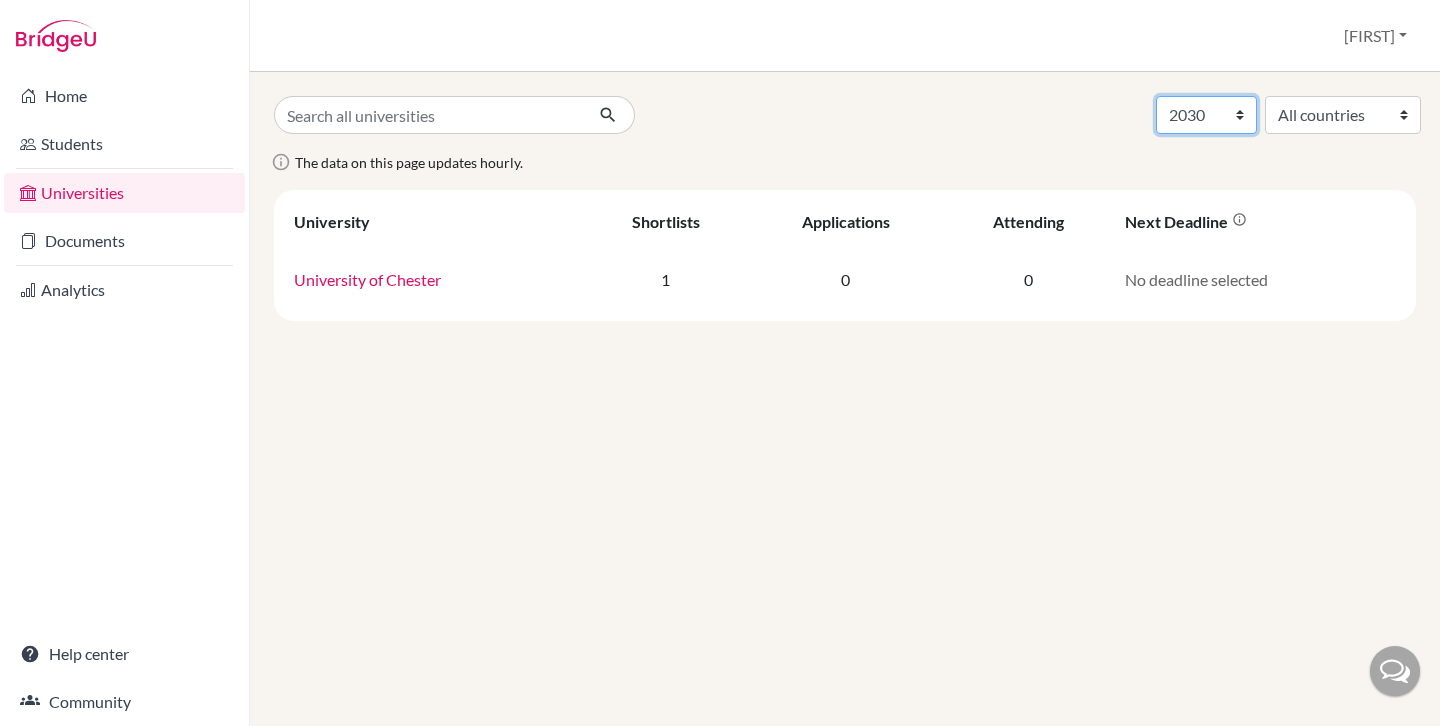 click on "All years 2030 2026" at bounding box center (1206, 115) 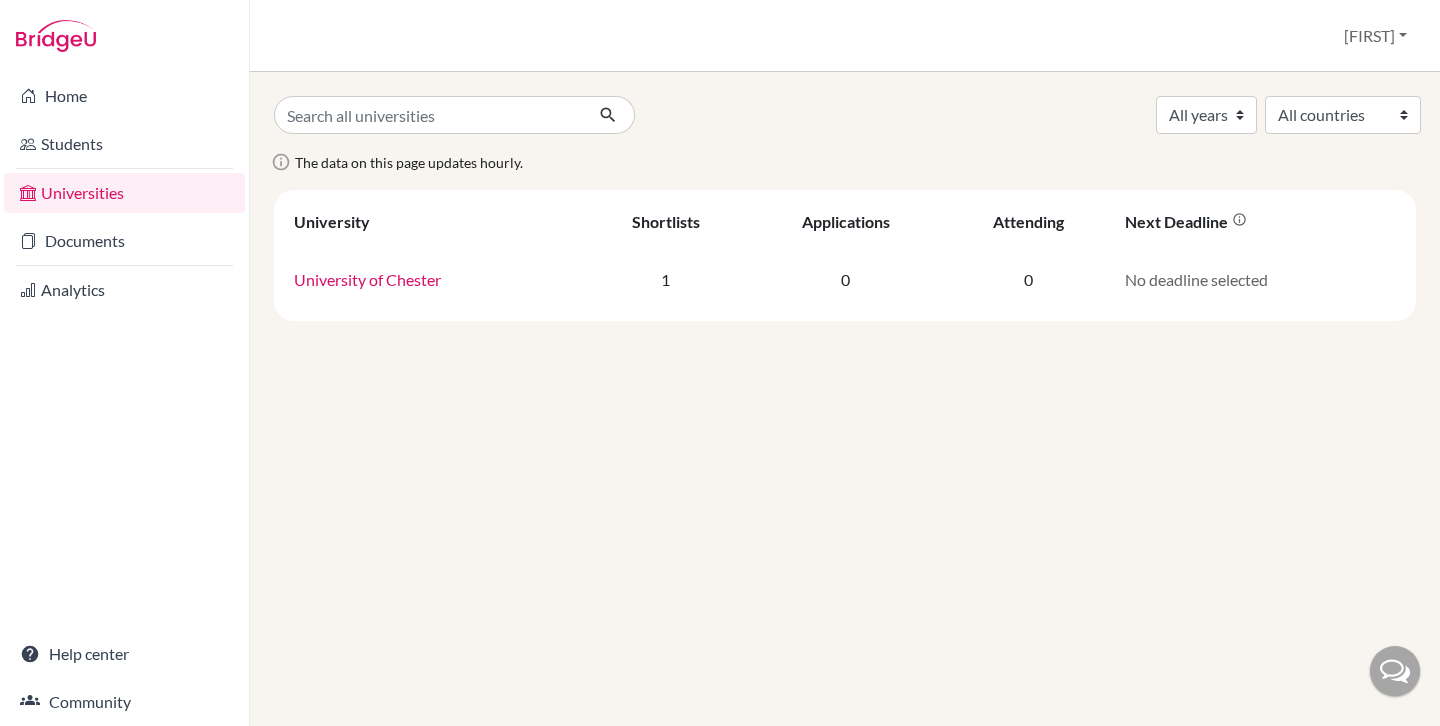 scroll, scrollTop: 0, scrollLeft: 0, axis: both 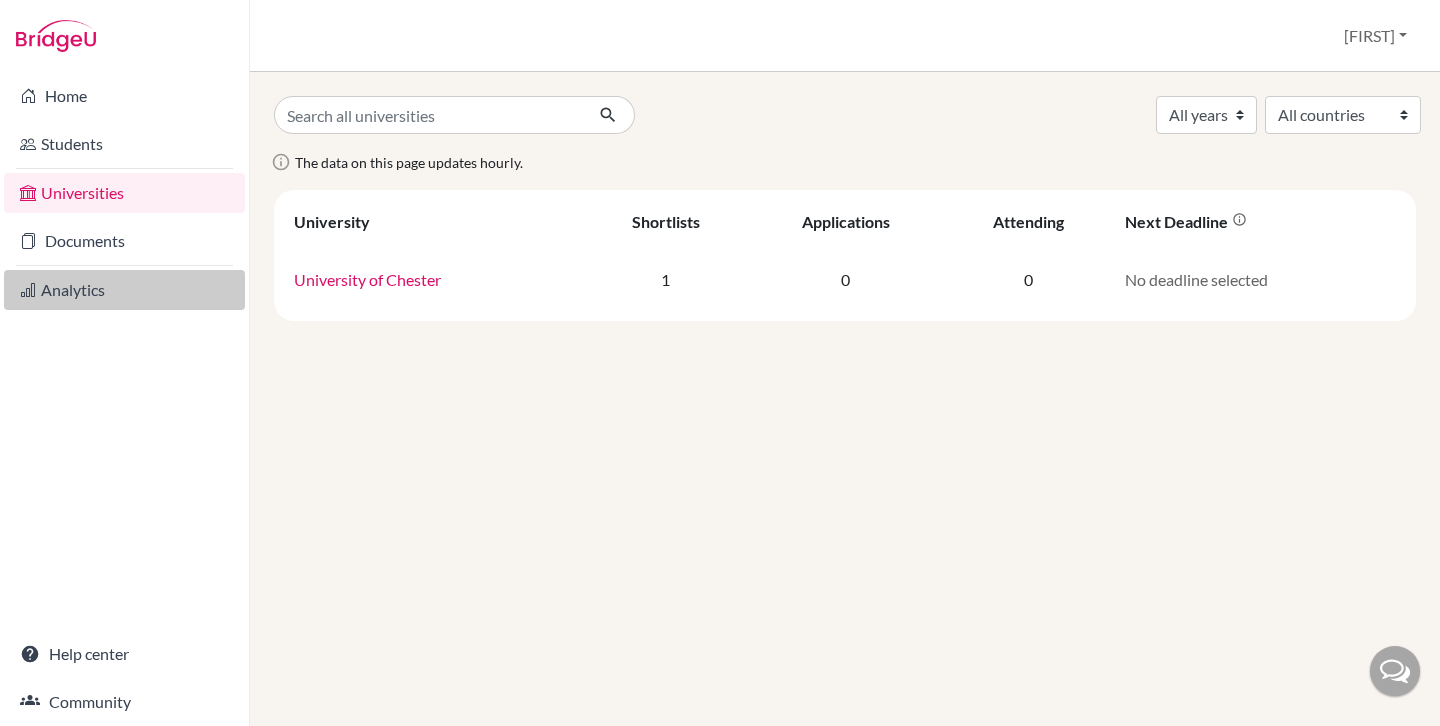 click on "Analytics" at bounding box center [124, 290] 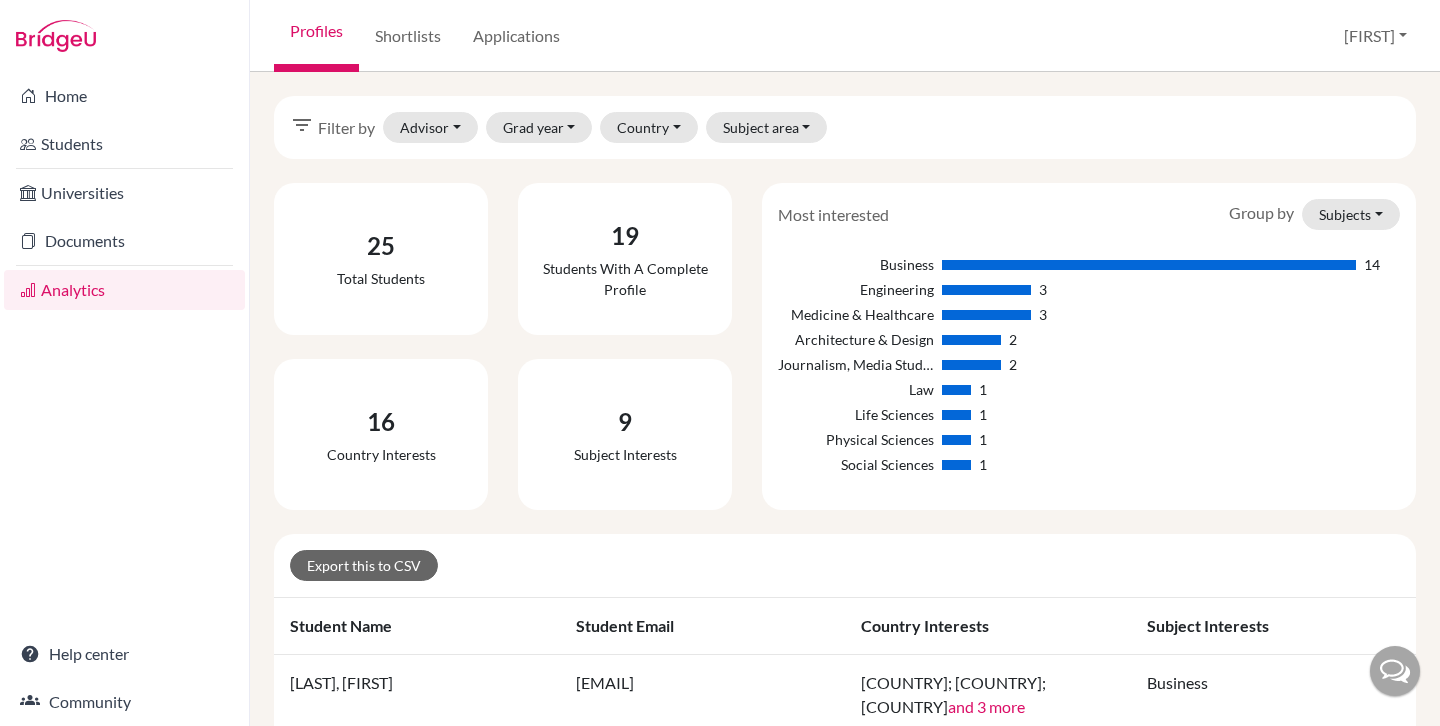 scroll, scrollTop: 0, scrollLeft: 0, axis: both 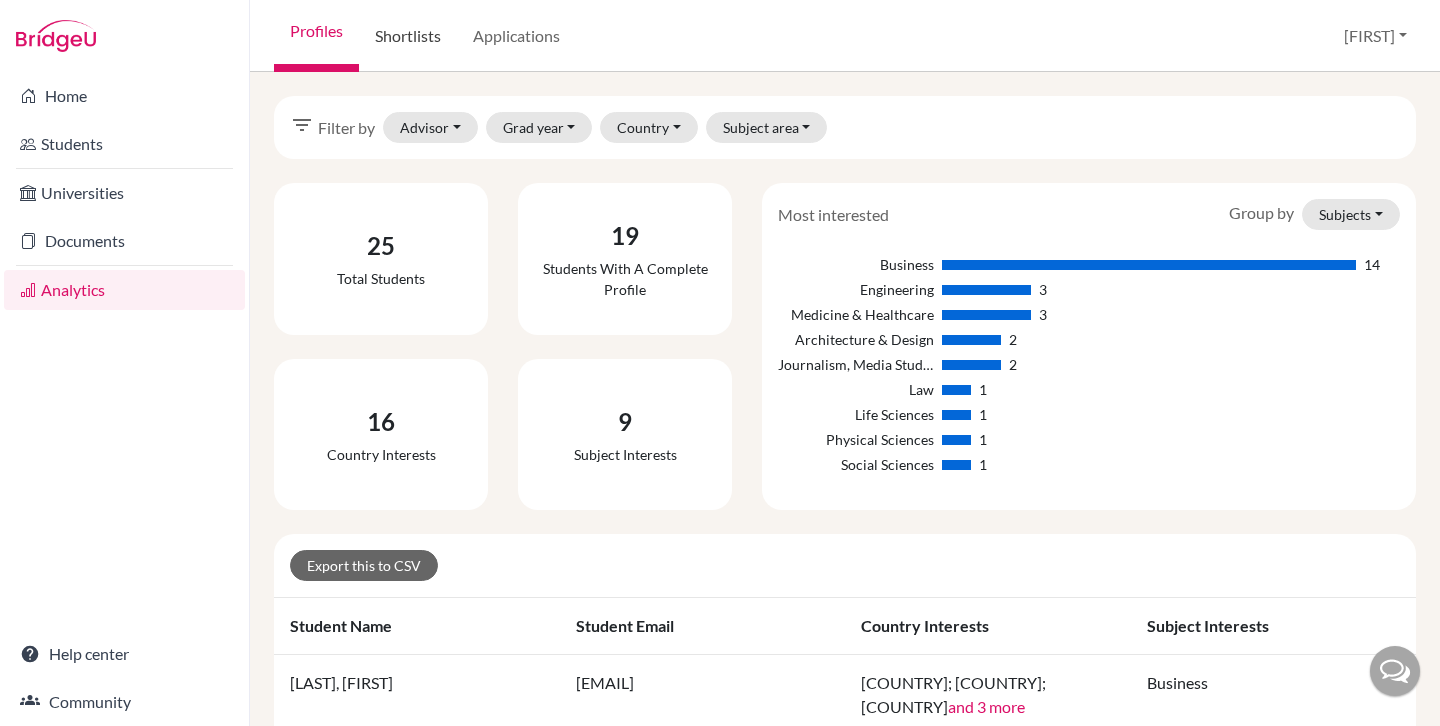click on "Shortlists" at bounding box center [408, 36] 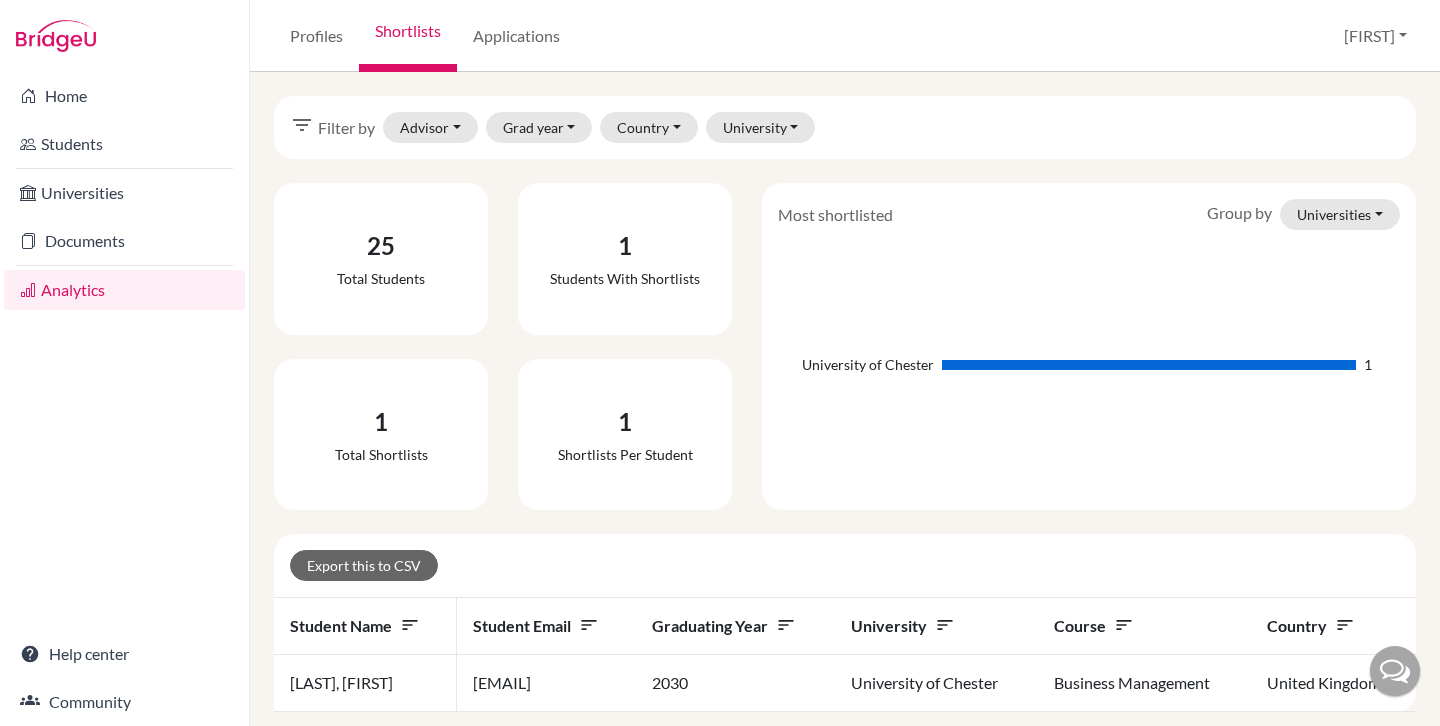 scroll, scrollTop: 0, scrollLeft: 0, axis: both 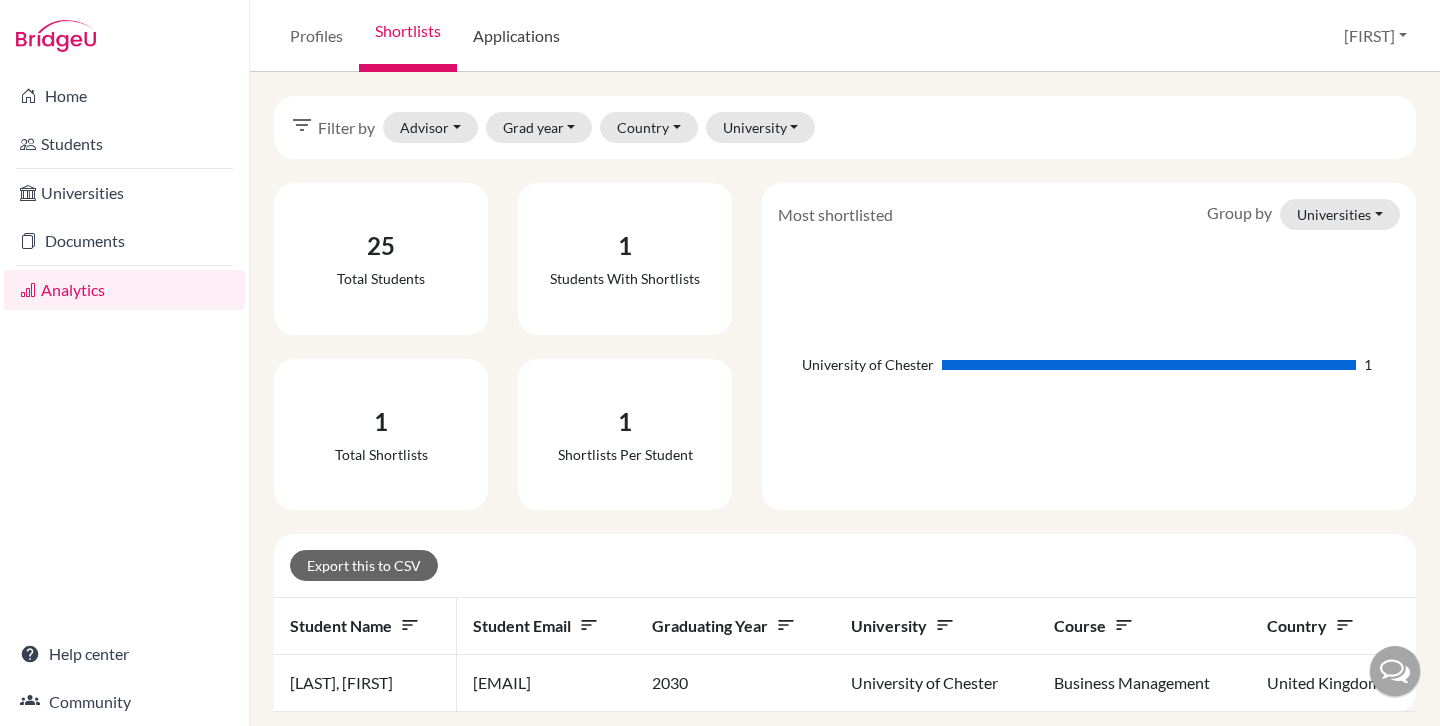 click on "Applications" at bounding box center [516, 36] 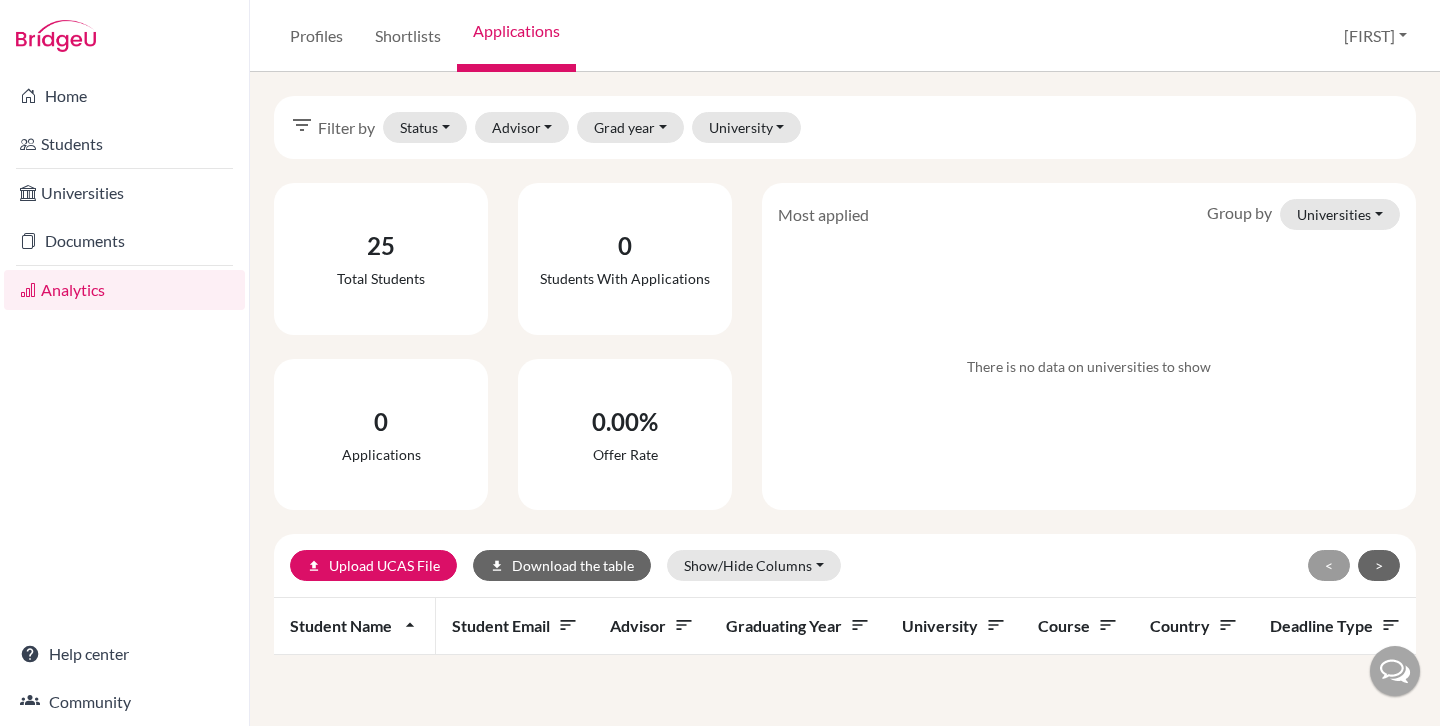 scroll, scrollTop: 0, scrollLeft: 0, axis: both 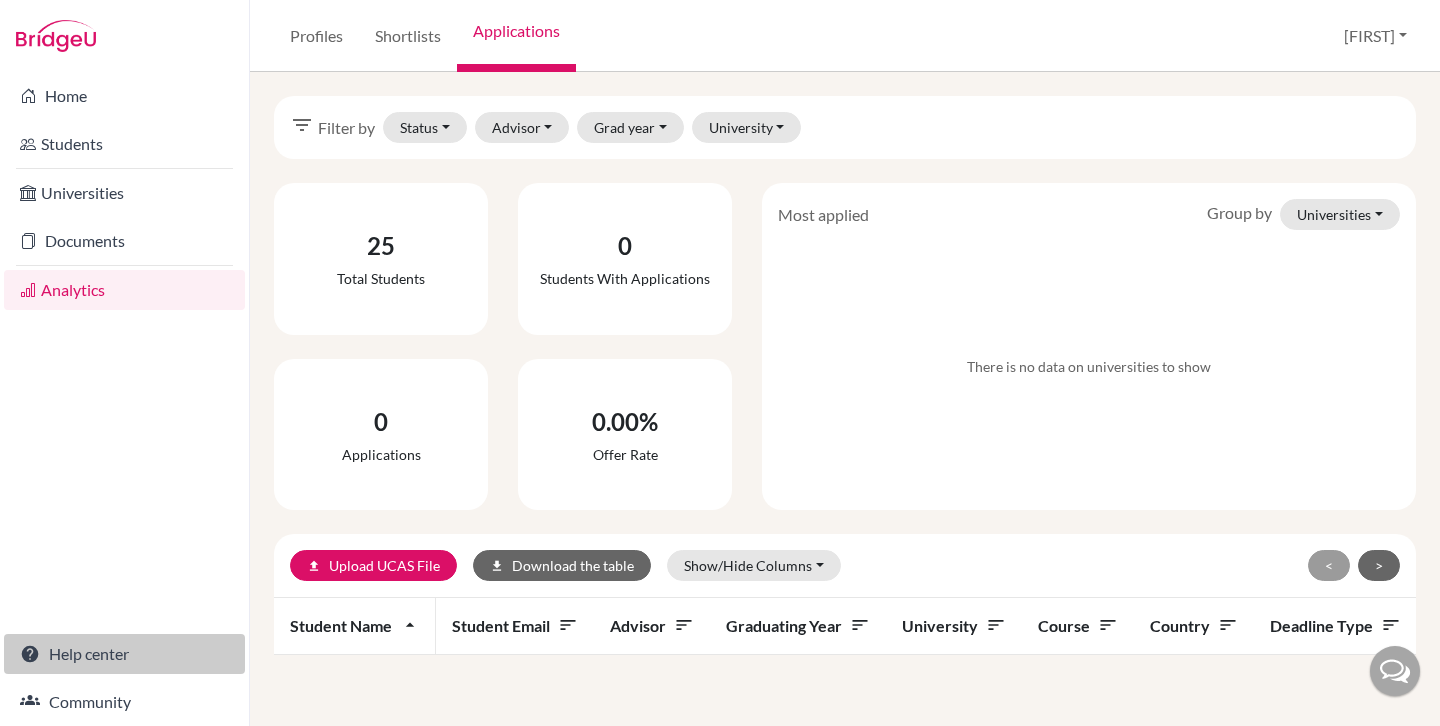click on "Help center" at bounding box center (124, 654) 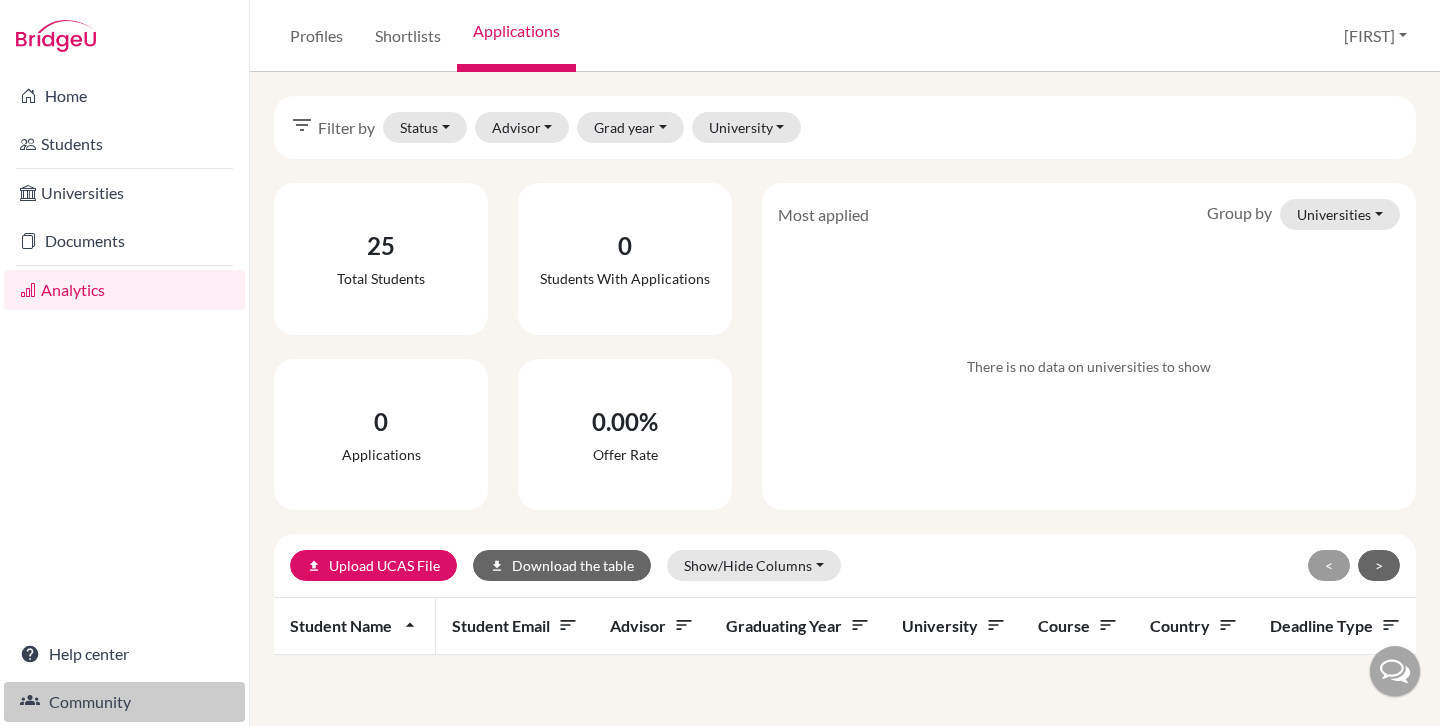 click on "Community" at bounding box center [124, 702] 